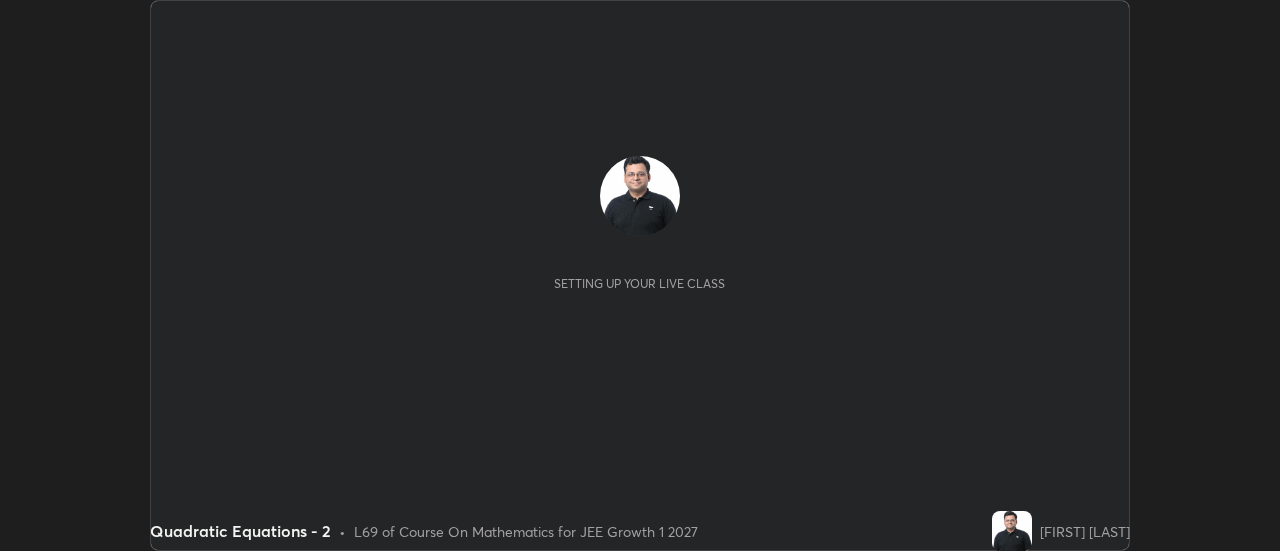 scroll, scrollTop: 0, scrollLeft: 0, axis: both 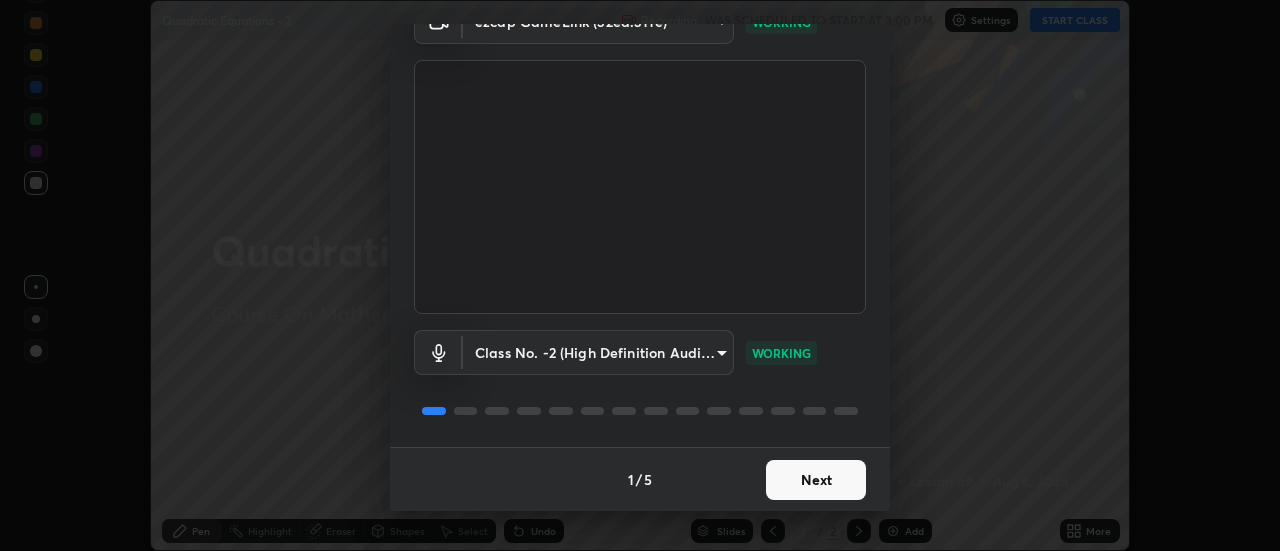 click on "Erase all Quadratic Equations - 2 Recording WAS SCHEDULED TO START AT  3:00 PM Settings START CLASS Setting up your live class Quadratic Equations - 2 • L69 of Course On Mathematics for JEE Growth 1 2027 [FIRST] [LAST] Pen Highlight Eraser Shapes Select Undo Slides 2 / 2 Add More Enable hand raising Enable raise hand to speak to learners. Once enabled, chat will be turned off temporarily. Enable x   No doubts shared Encourage your learners to ask a doubt for better clarity Report an issue Reason for reporting Buffering Chat not working Audio - Video sync issue Educator video quality low ​ Attach an image Report Media settings ezcap GameLink (32ed:311e) [UNIQUE_ID] WORKING Class No. -2 (High Definition Audio Device) [UNIQUE_ID] WORKING 1 / 5 Next" at bounding box center [640, 275] 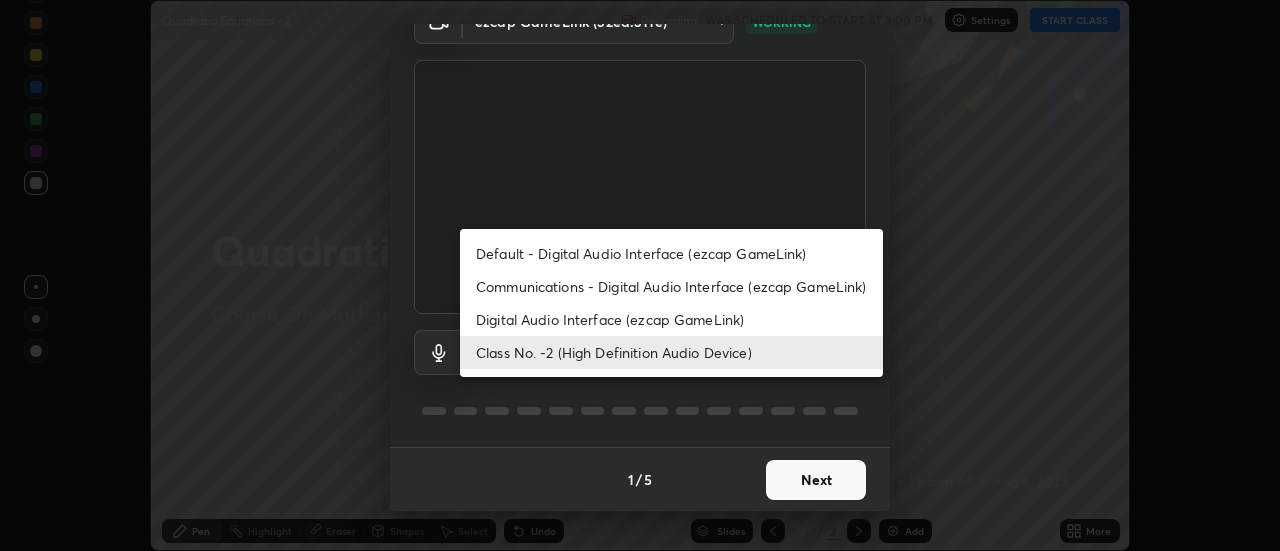 click on "Class No. -2 (High Definition Audio Device)" at bounding box center (671, 352) 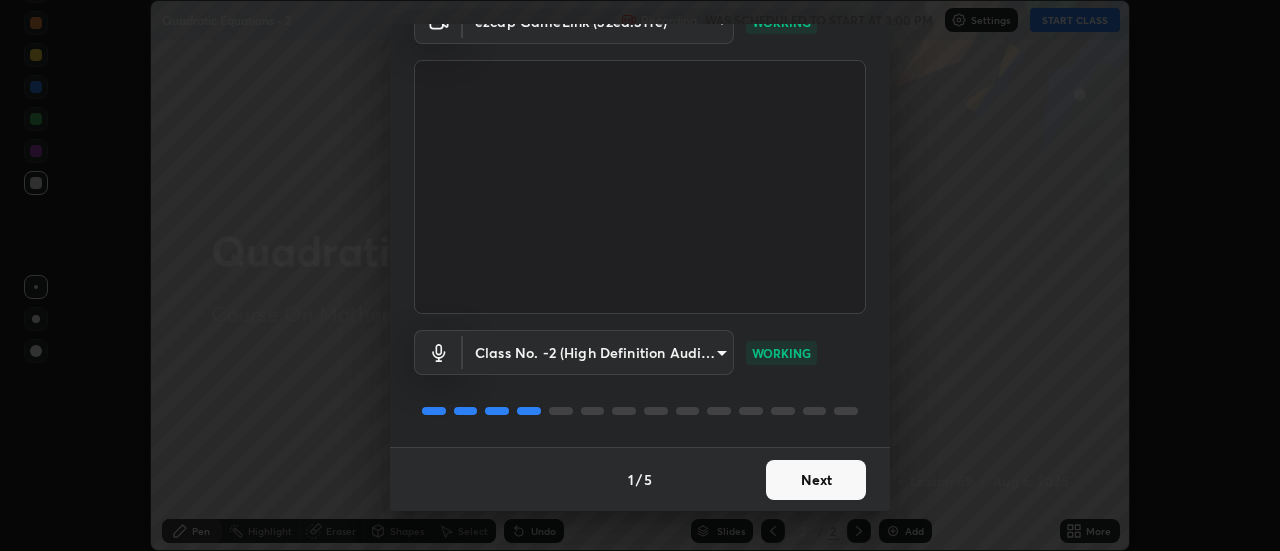 click on "Next" at bounding box center [816, 480] 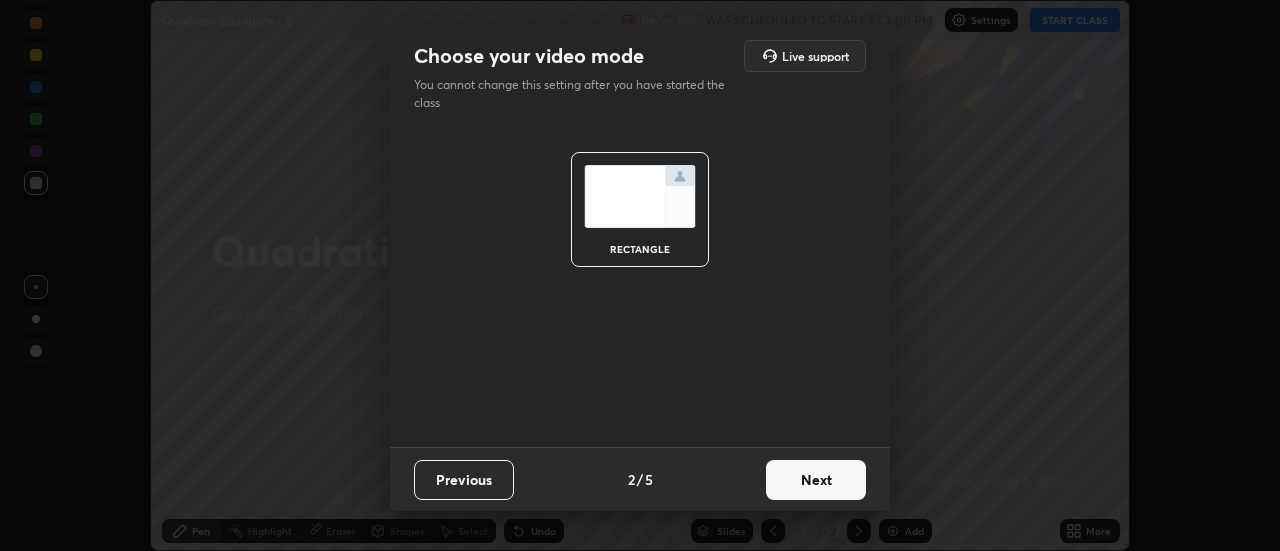 scroll, scrollTop: 0, scrollLeft: 0, axis: both 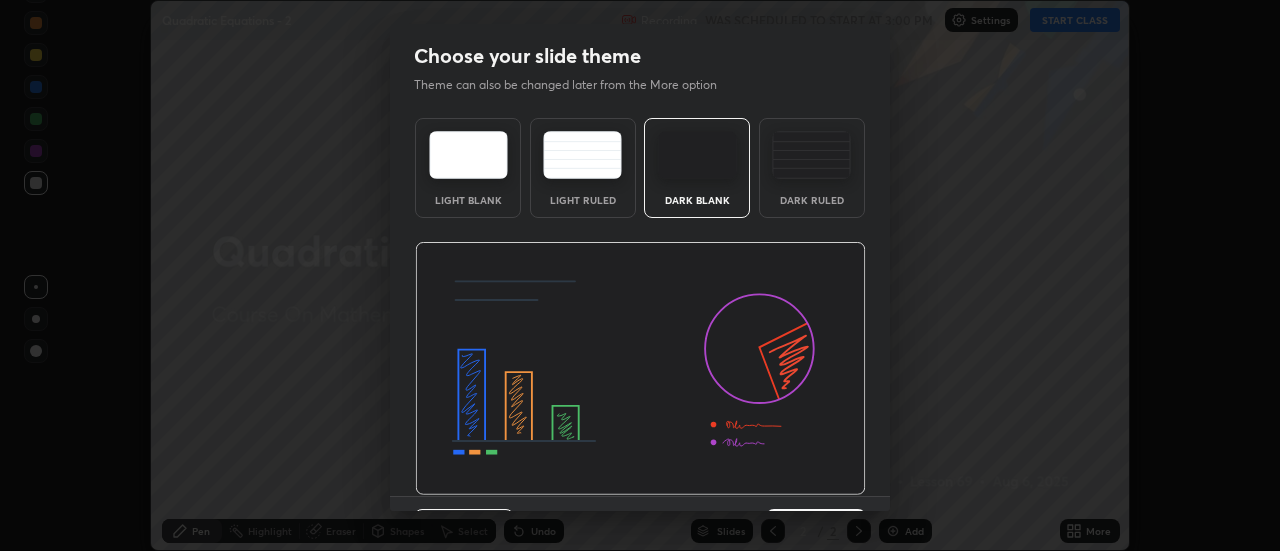 click at bounding box center (640, 369) 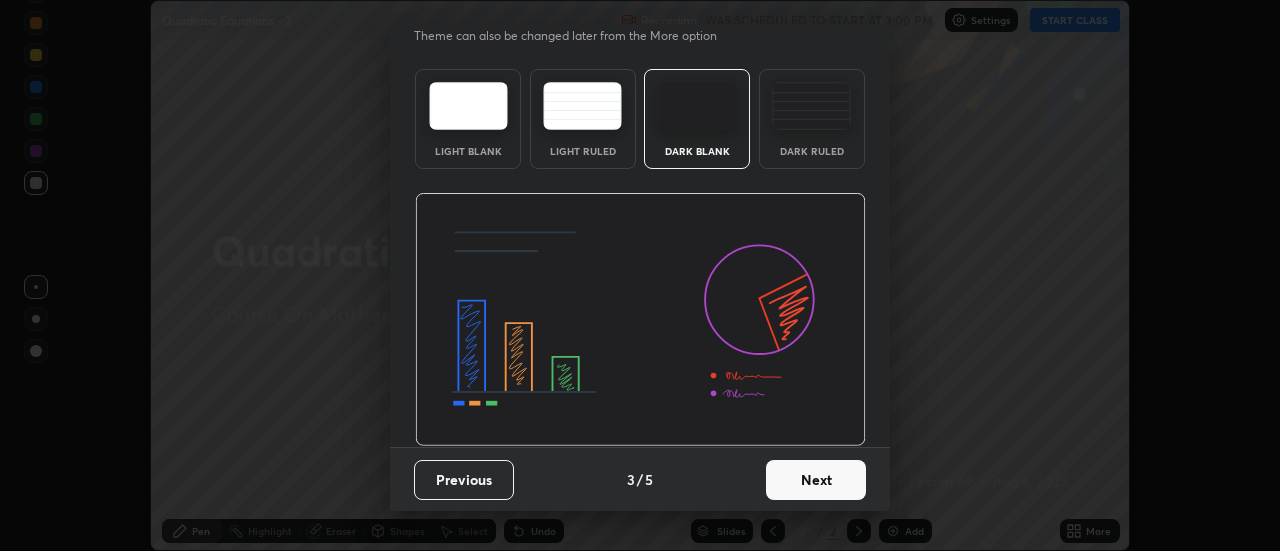 click on "Next" at bounding box center (816, 480) 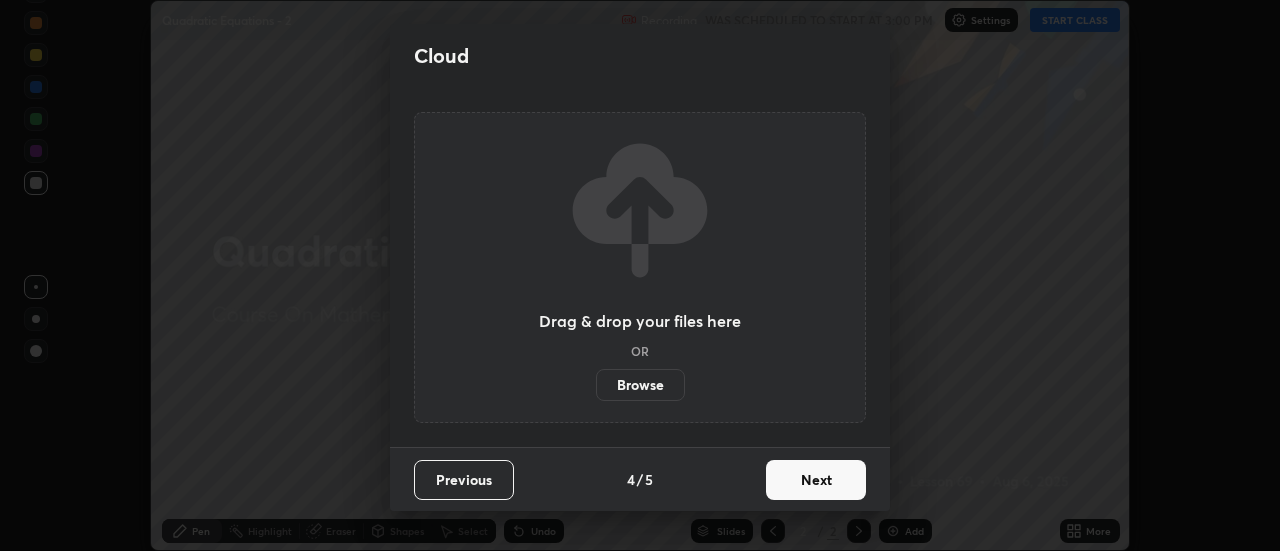 click on "Next" at bounding box center (816, 480) 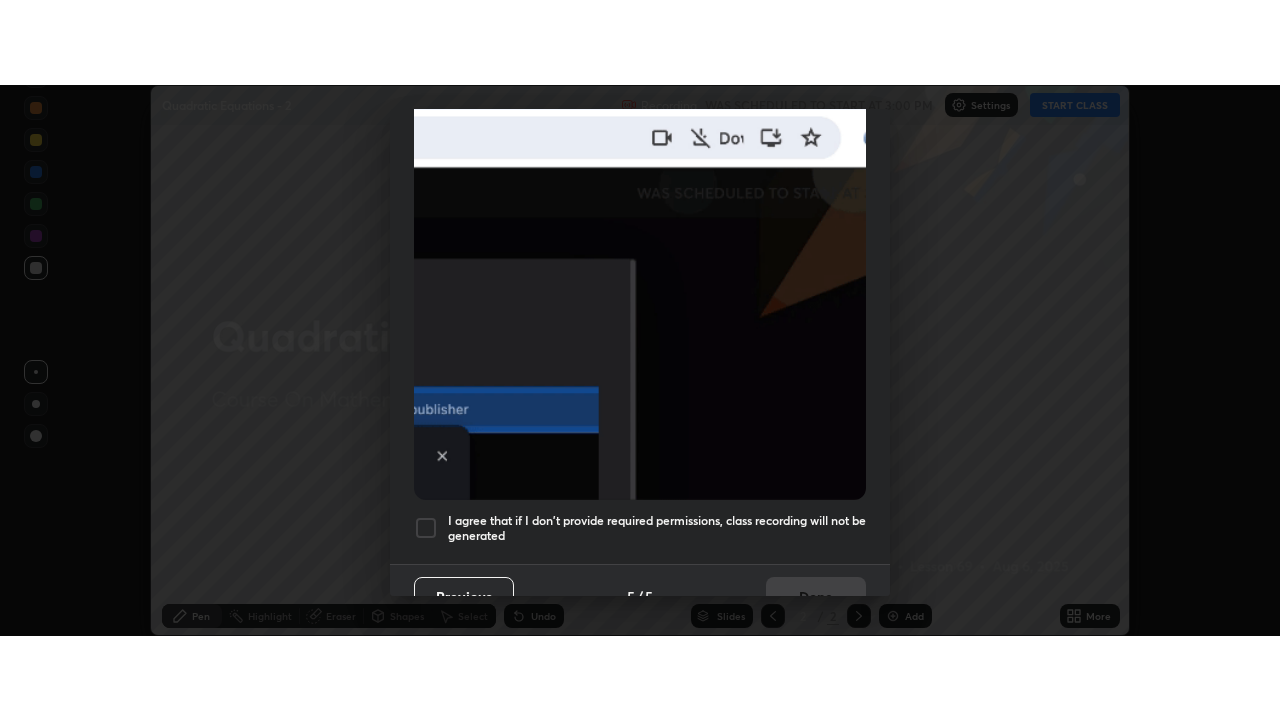 scroll, scrollTop: 513, scrollLeft: 0, axis: vertical 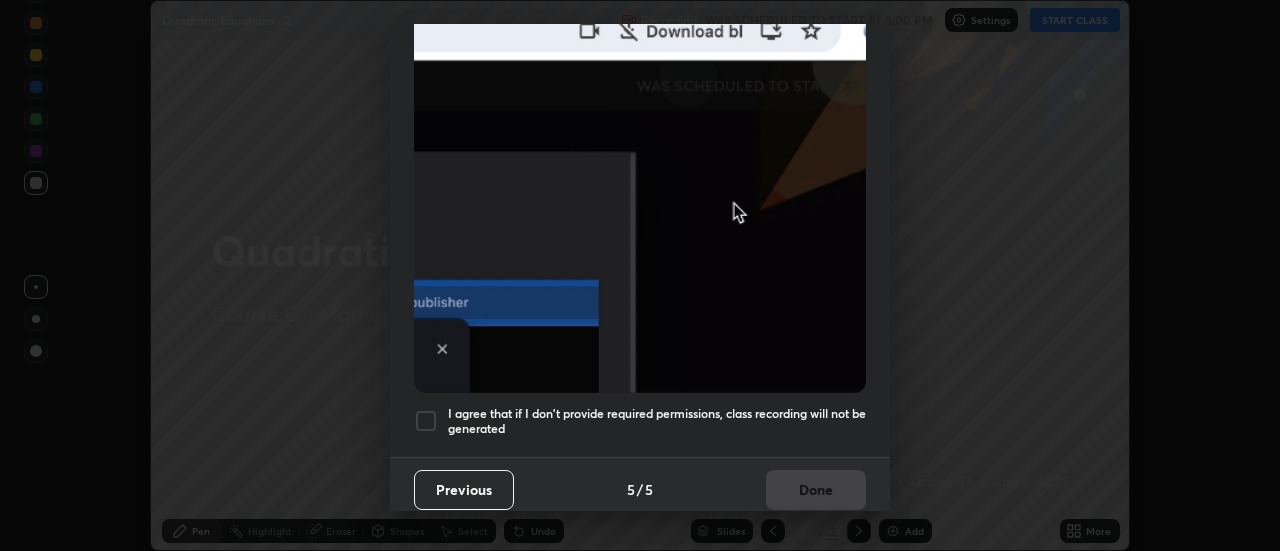 click at bounding box center (426, 421) 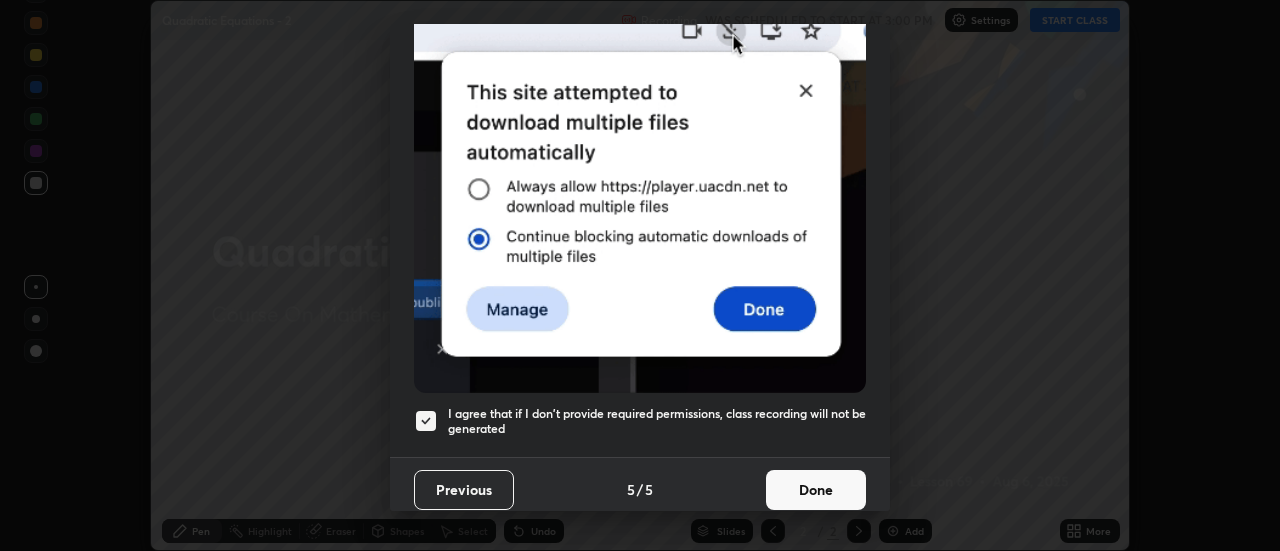 click on "Done" at bounding box center (816, 490) 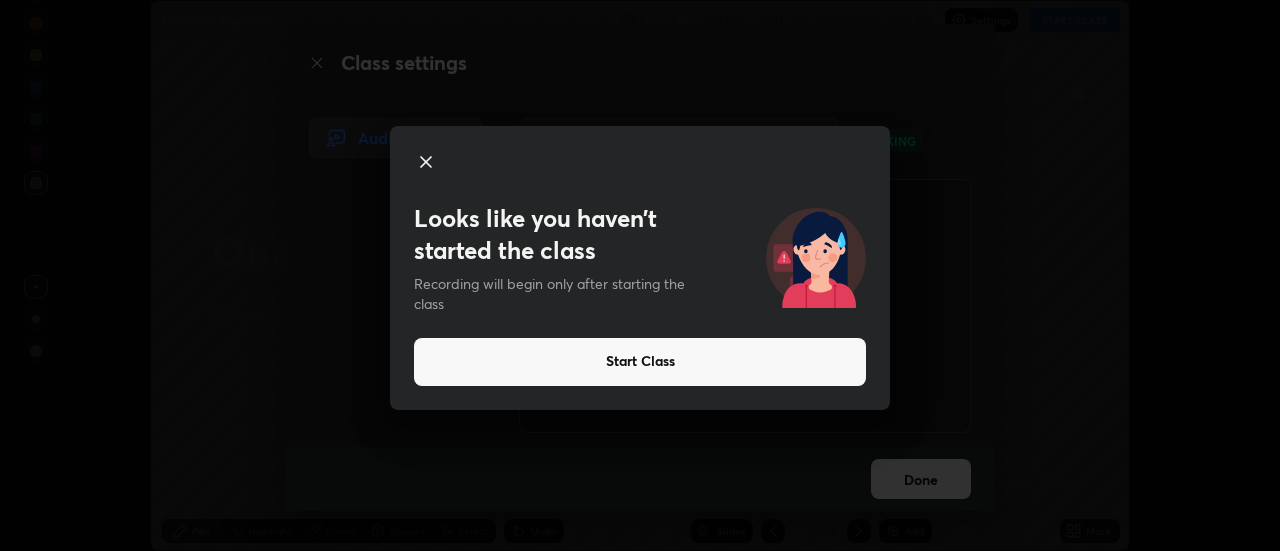 click on "Start Class" at bounding box center [640, 362] 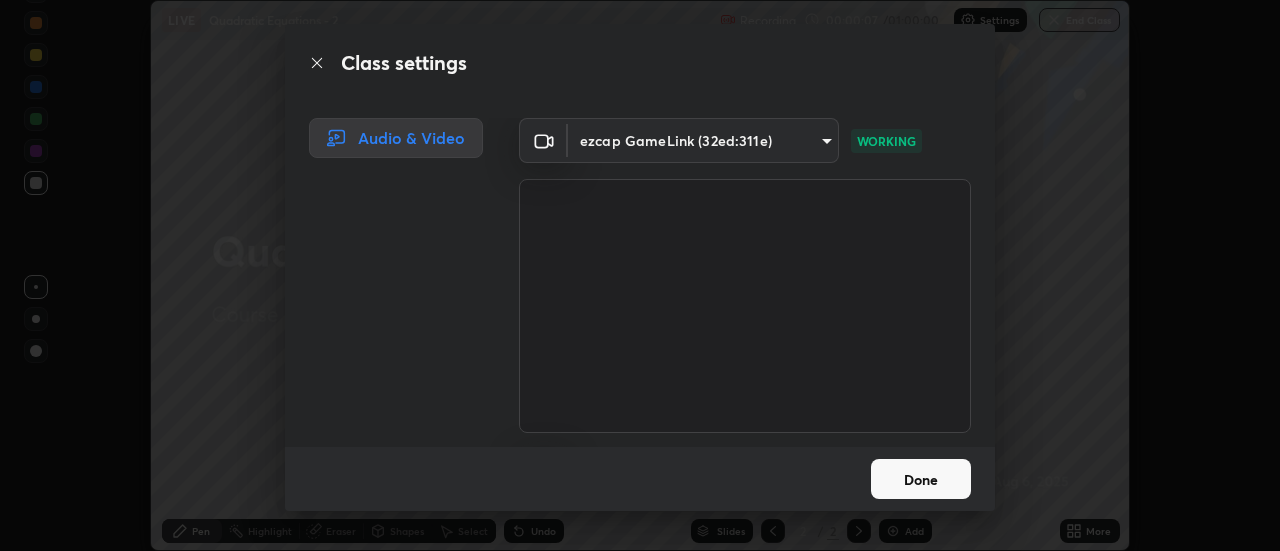 click on "Done" at bounding box center (921, 479) 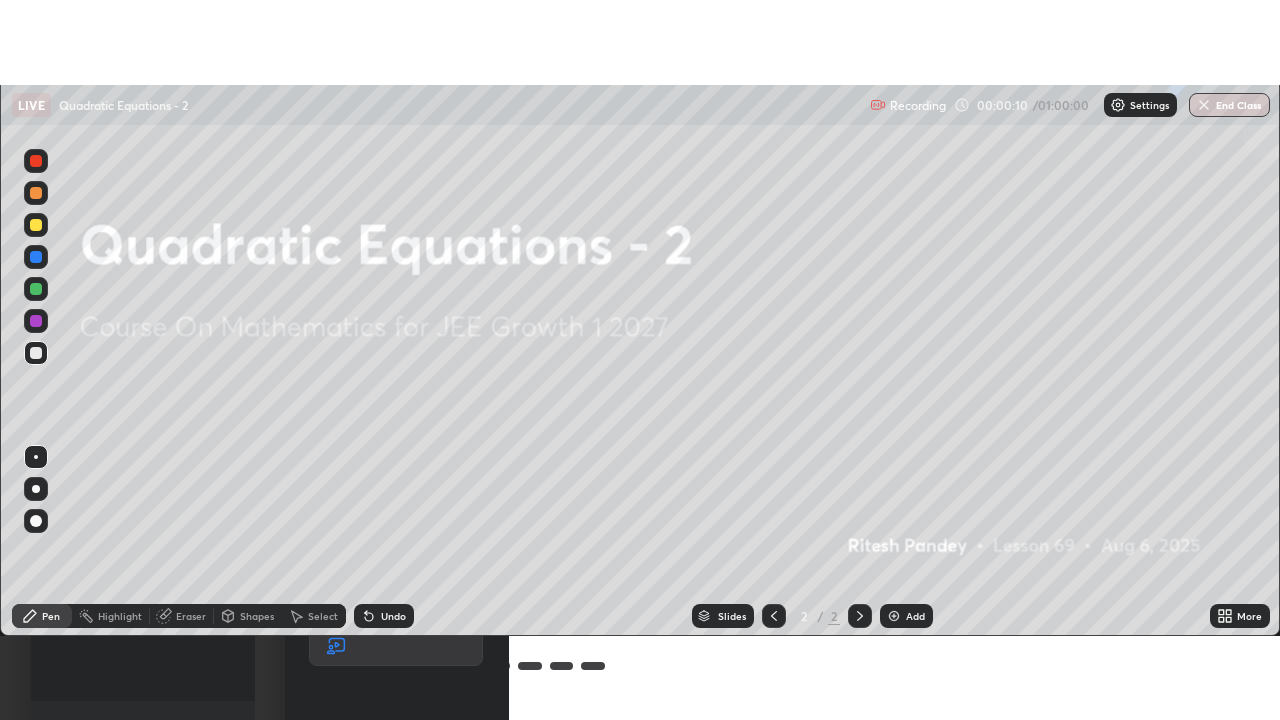 scroll, scrollTop: 99280, scrollLeft: 98720, axis: both 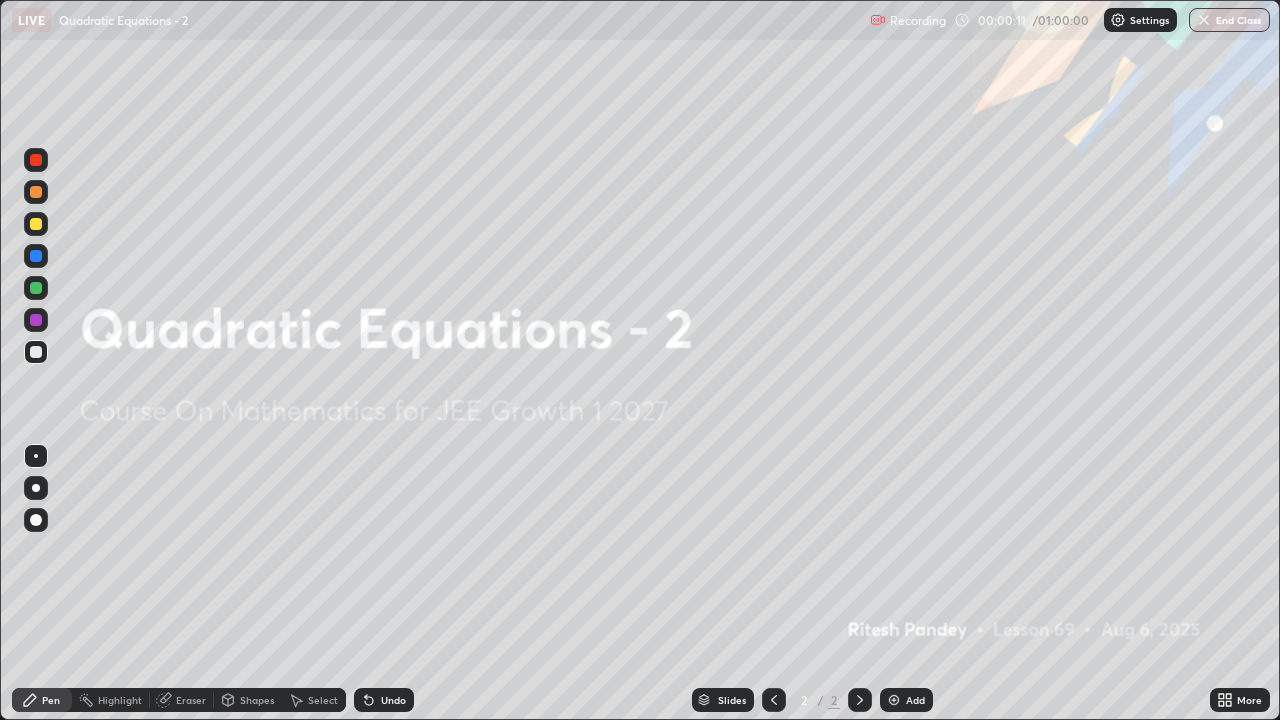 click at bounding box center [894, 700] 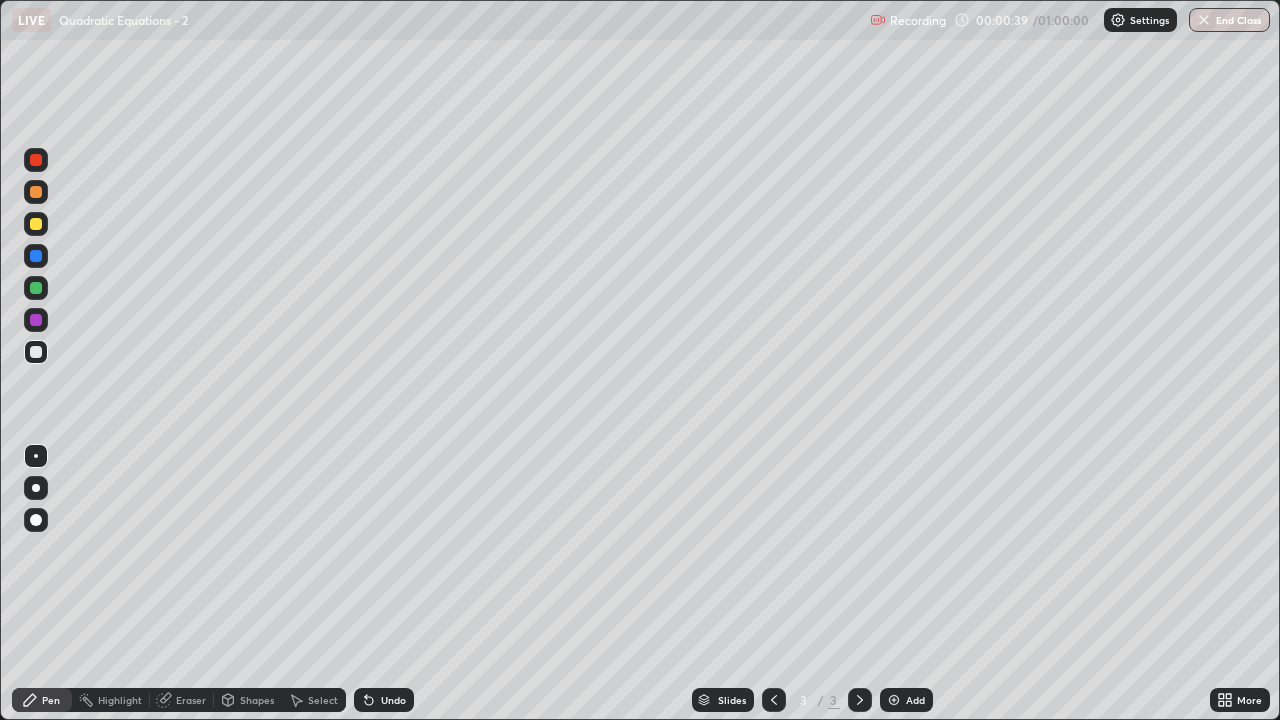 click 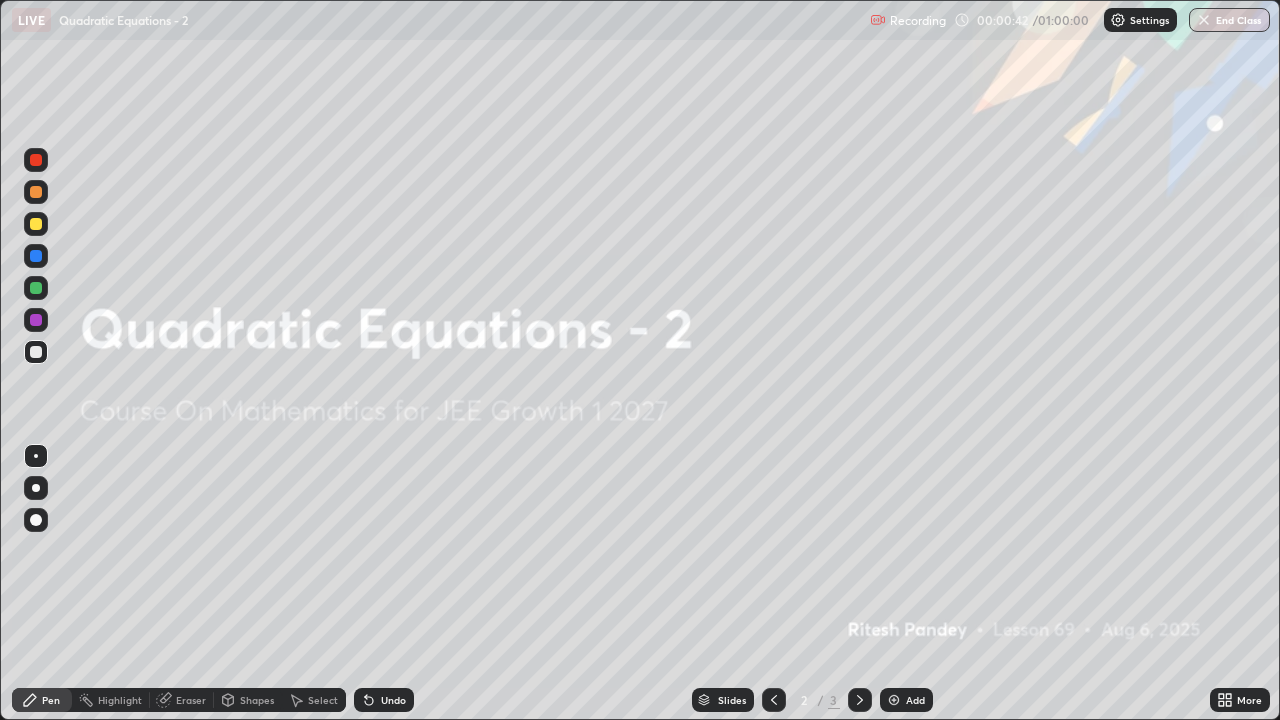 click 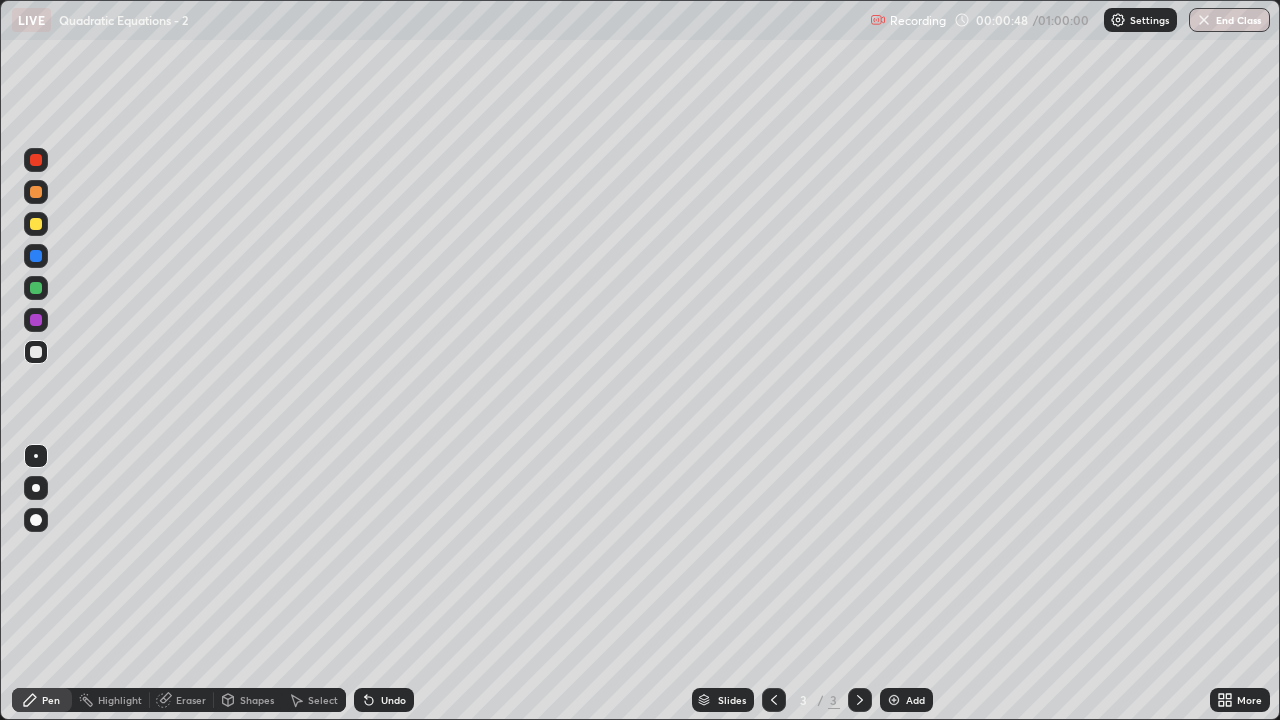 click at bounding box center [36, 224] 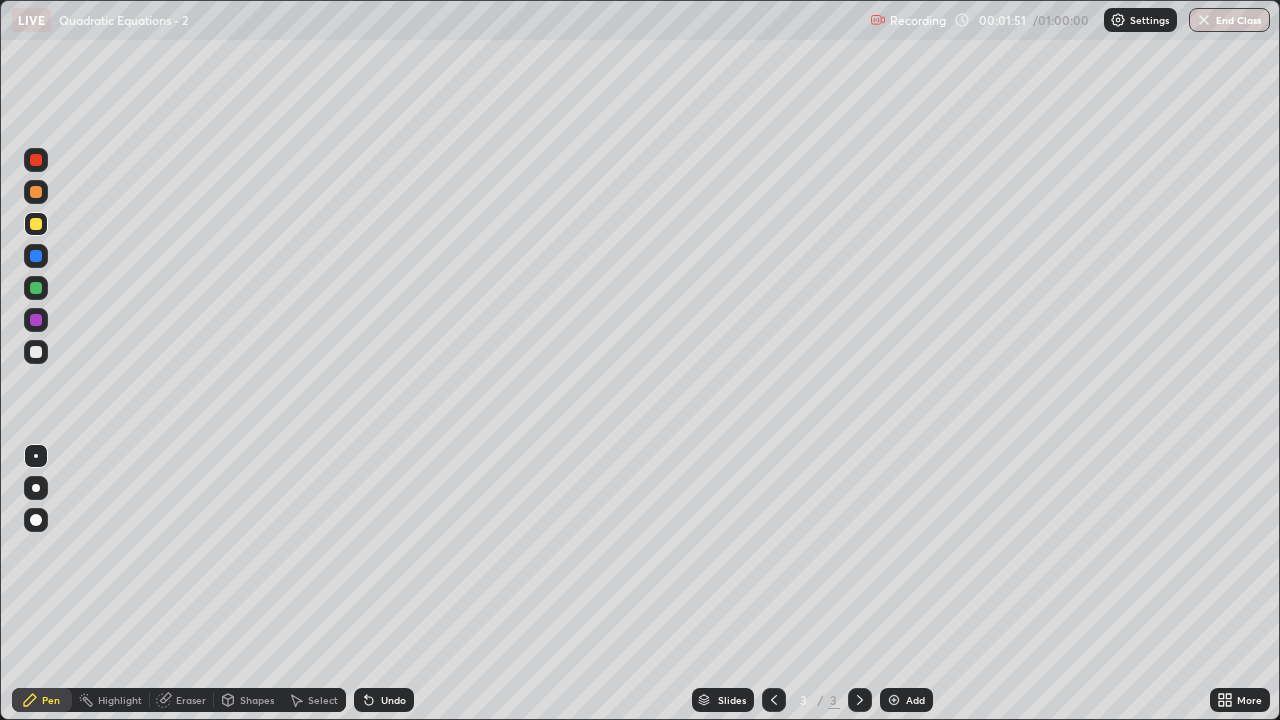 click at bounding box center (36, 352) 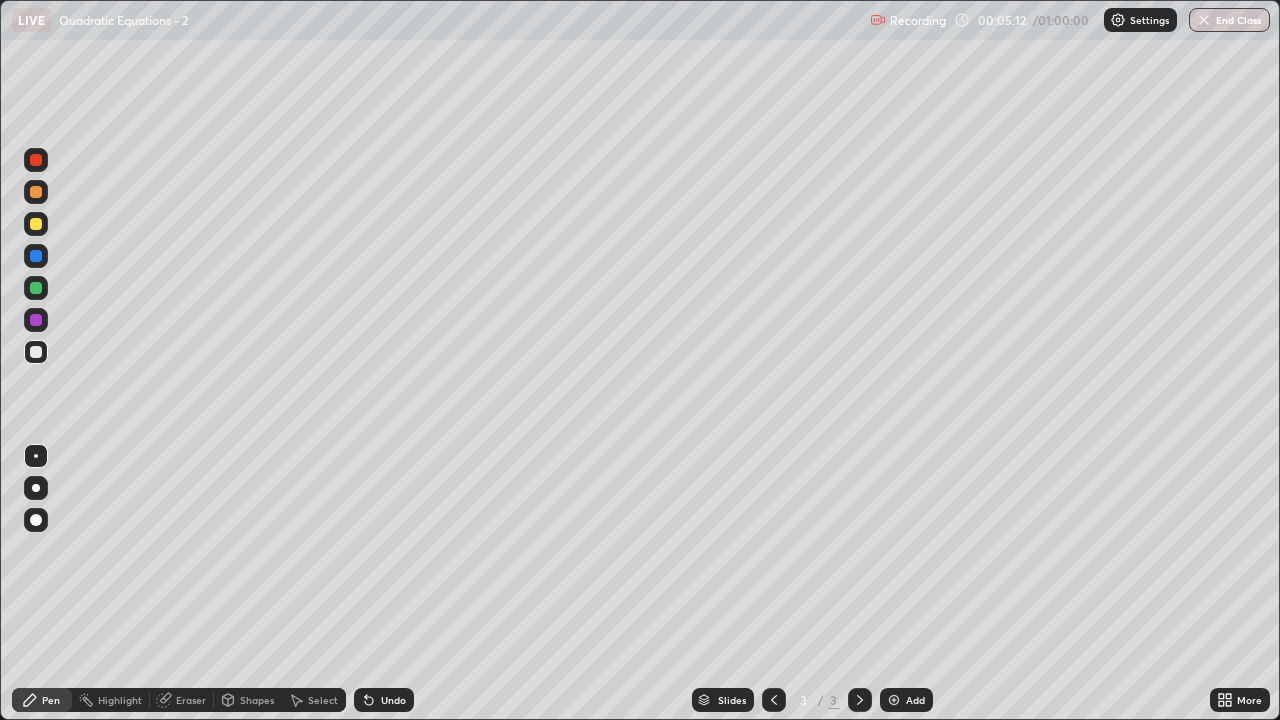 click 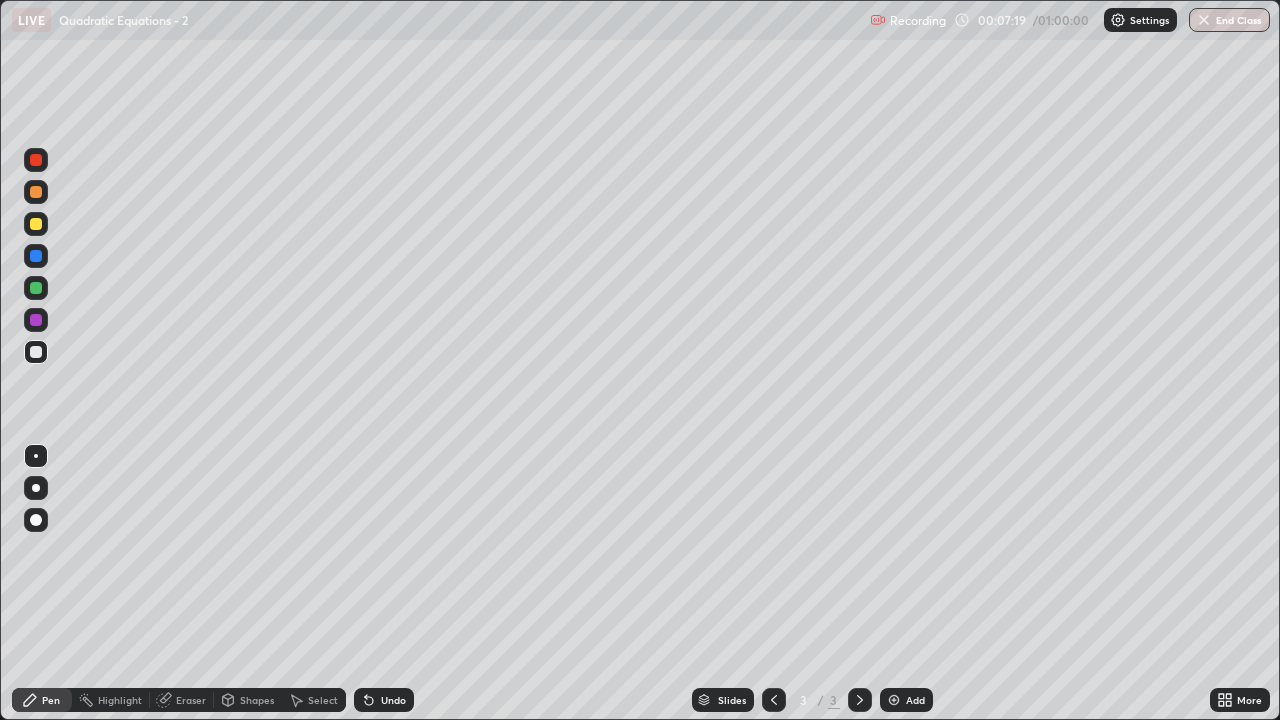 click on "Add" at bounding box center [915, 700] 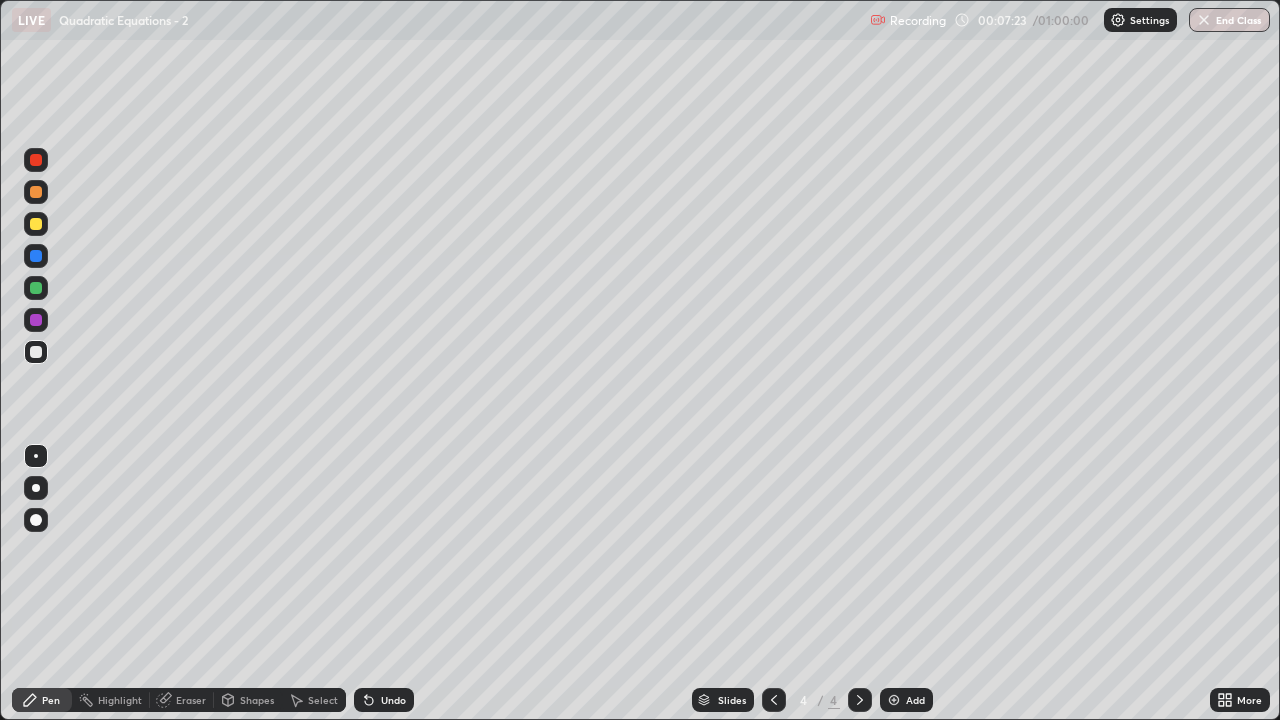 click at bounding box center (36, 224) 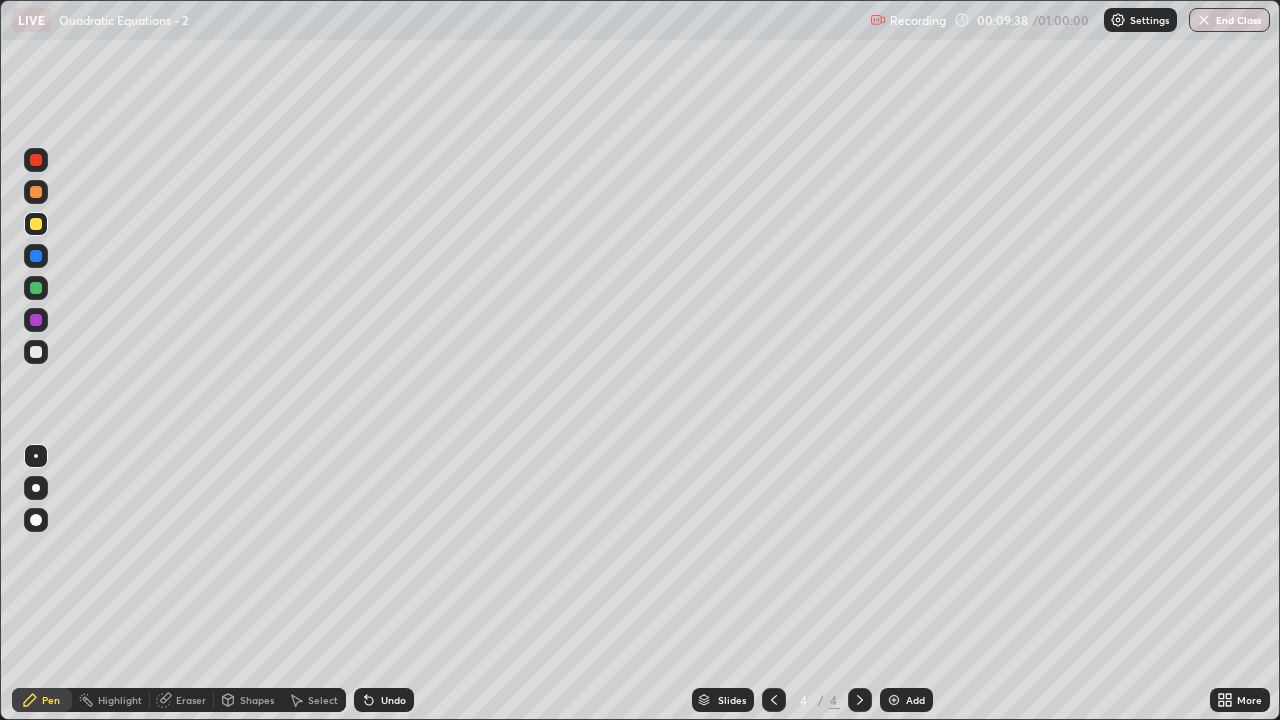 click at bounding box center [36, 352] 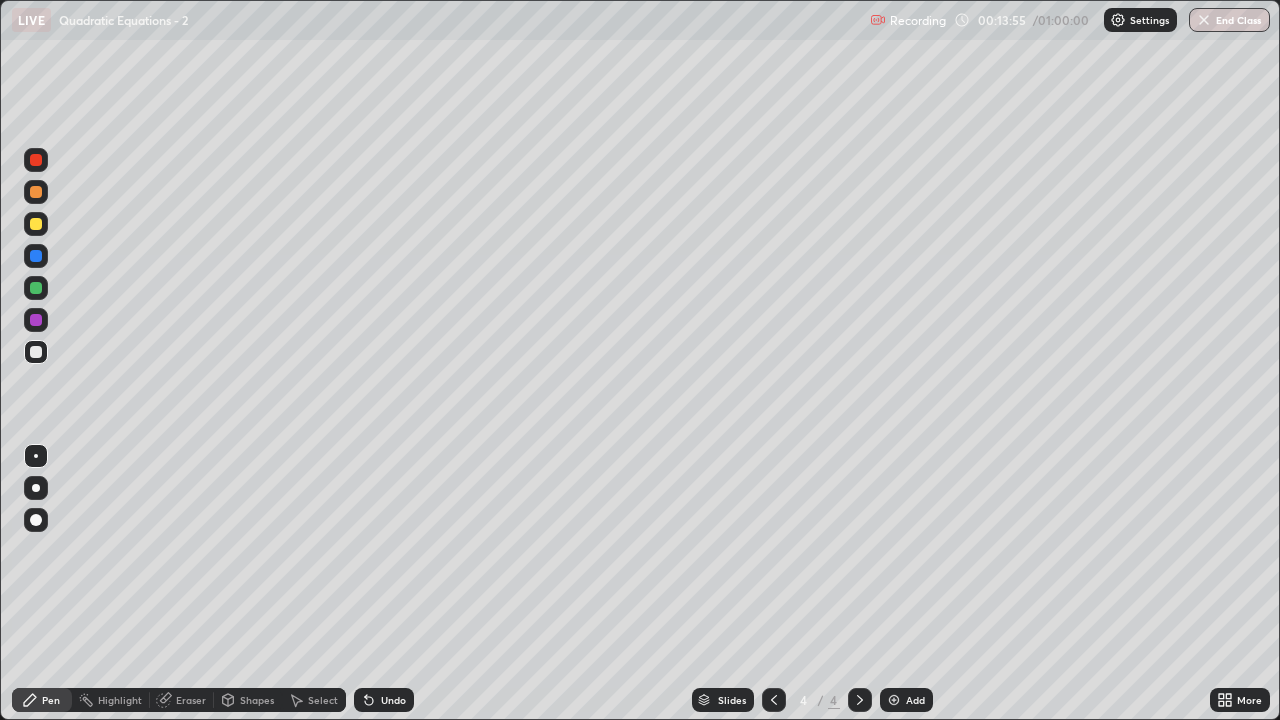 click at bounding box center [894, 700] 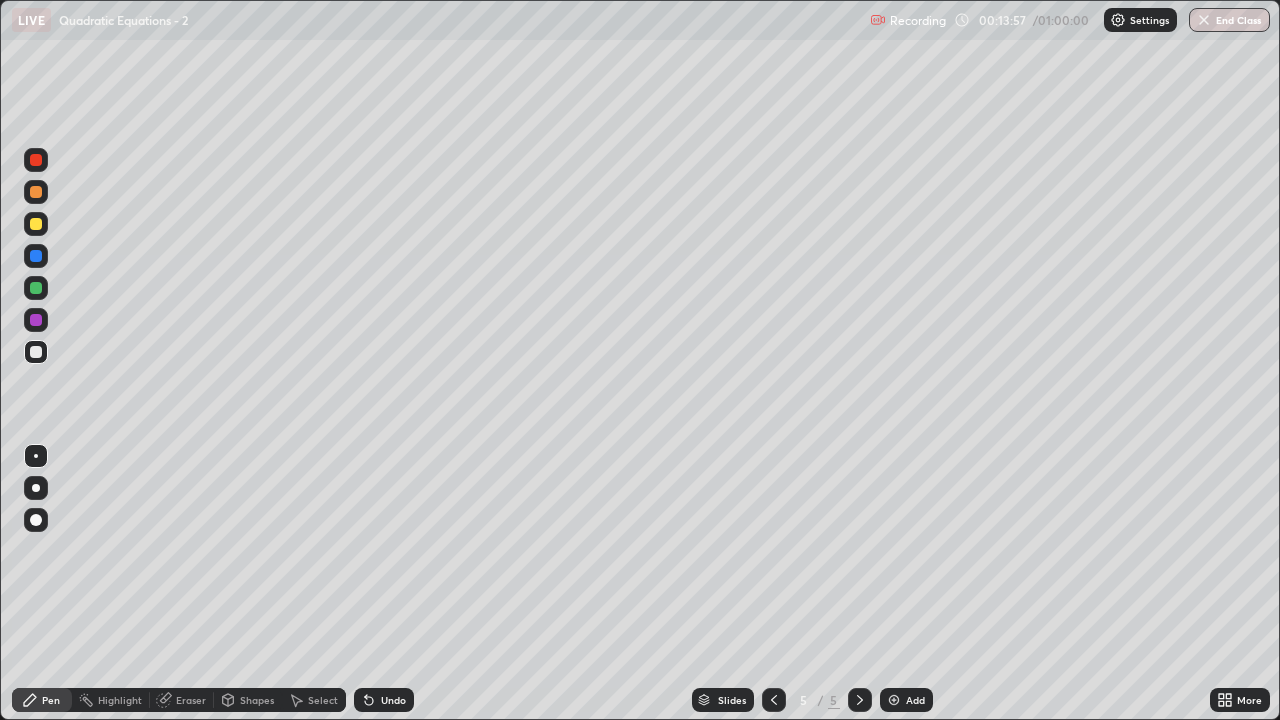 click at bounding box center [36, 224] 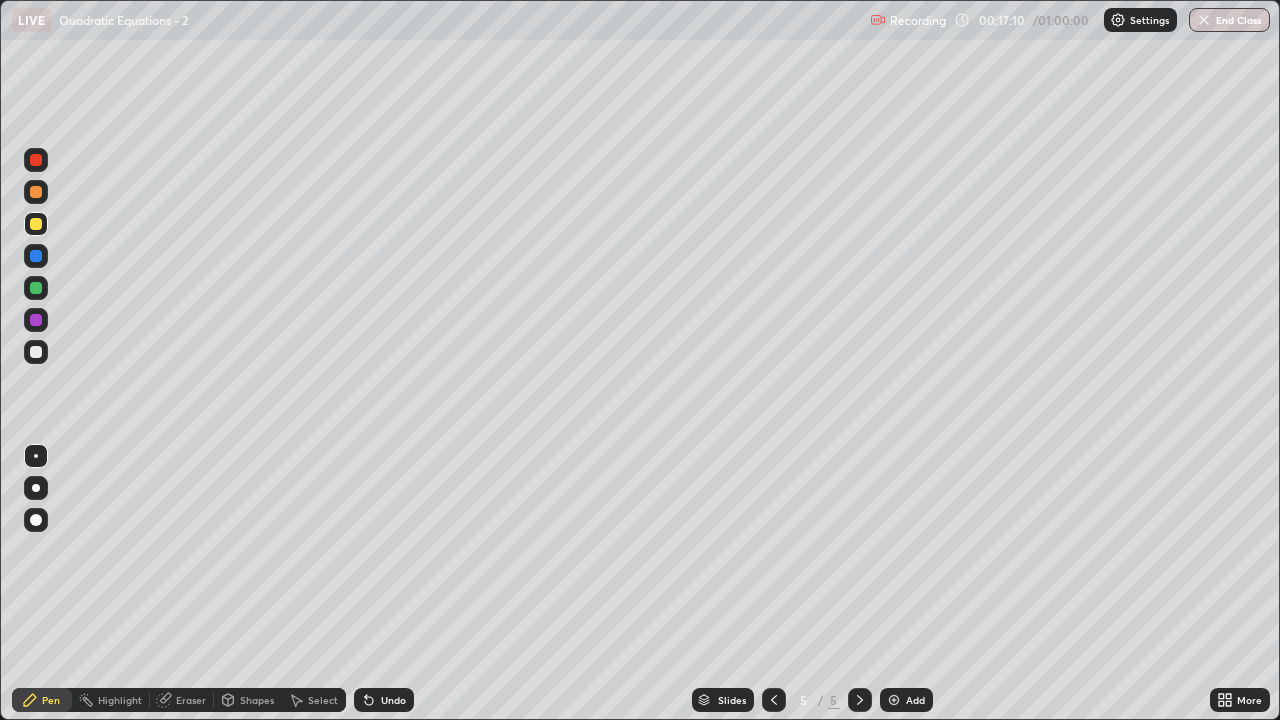 click at bounding box center [36, 352] 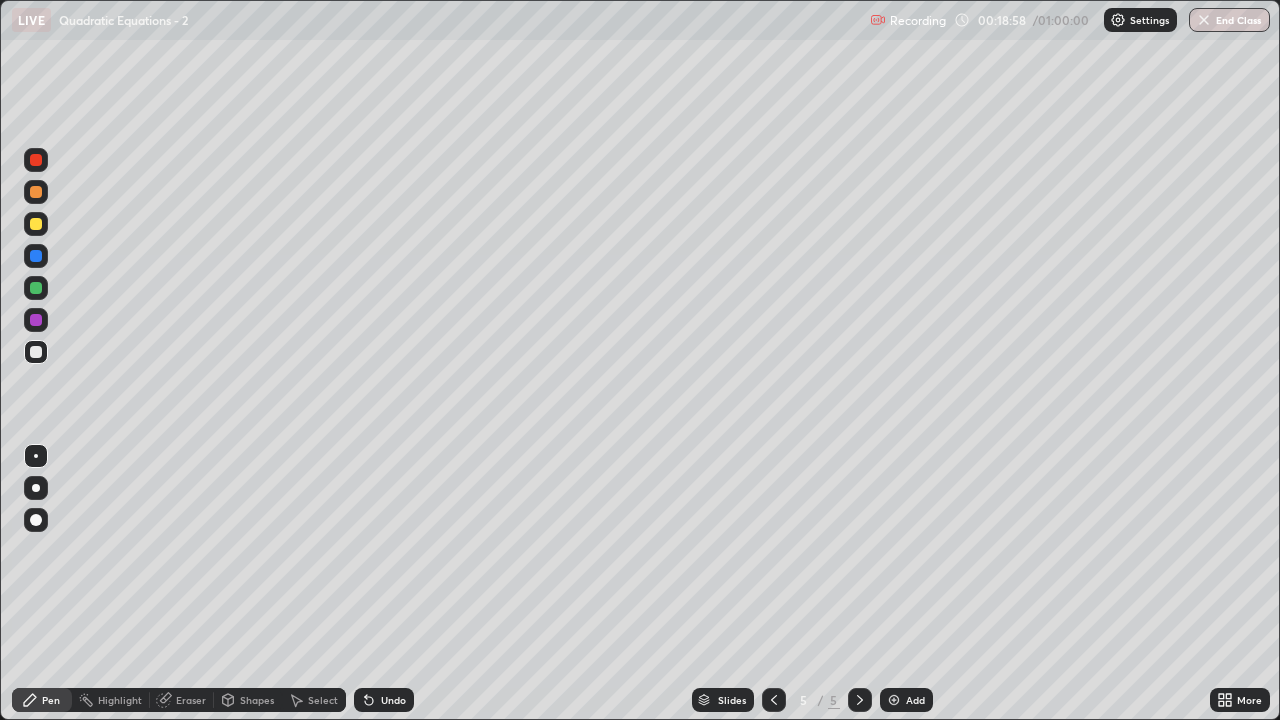 click on "Eraser" at bounding box center [191, 700] 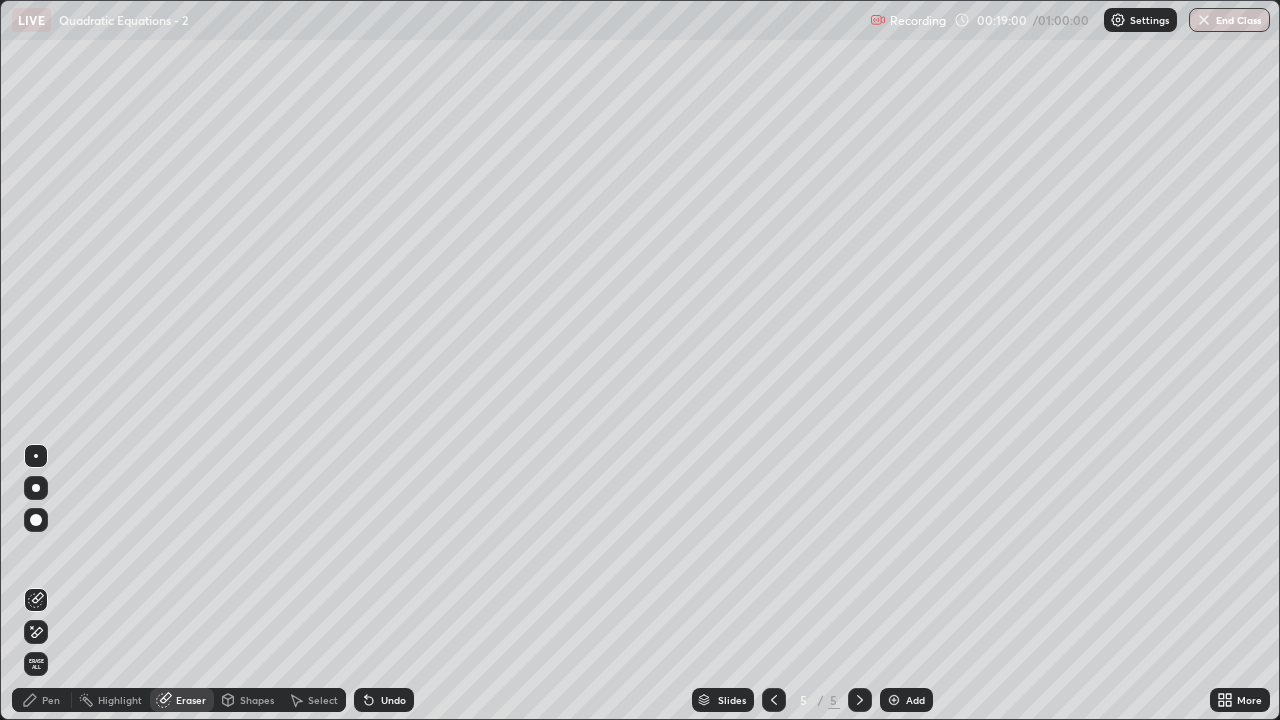 click on "Pen" at bounding box center (51, 700) 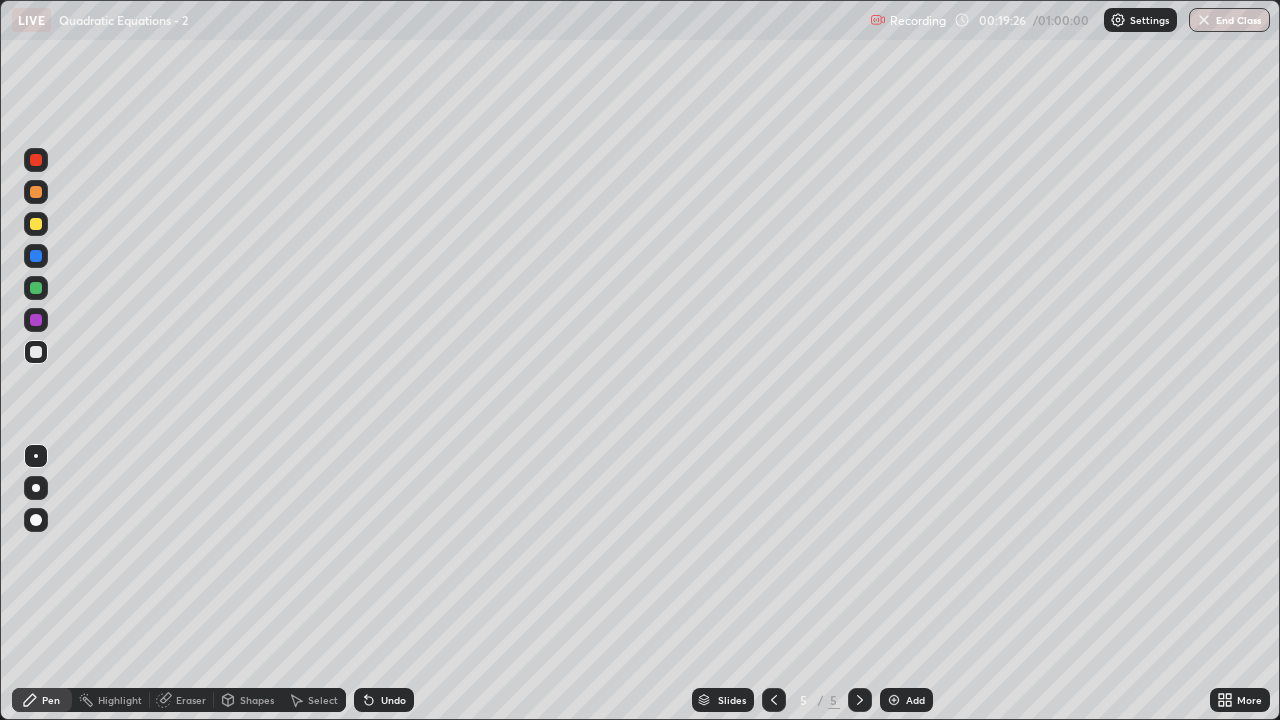 click at bounding box center (36, 224) 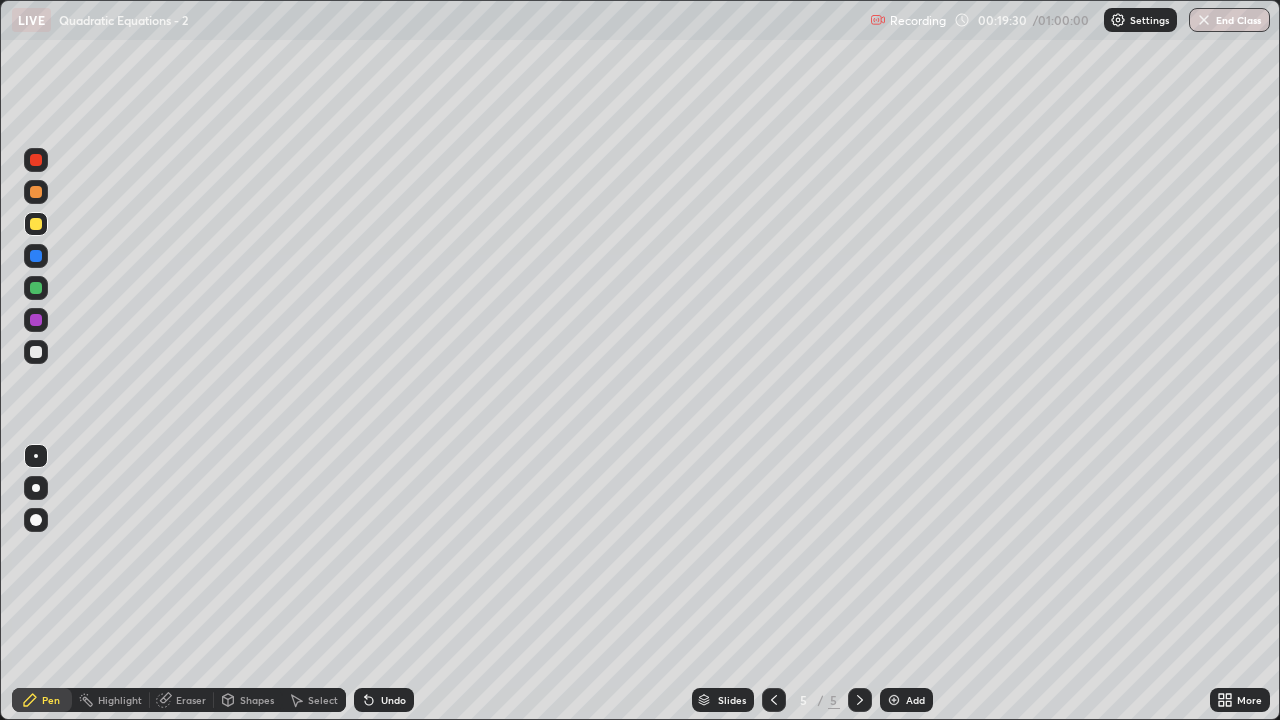 click at bounding box center [36, 352] 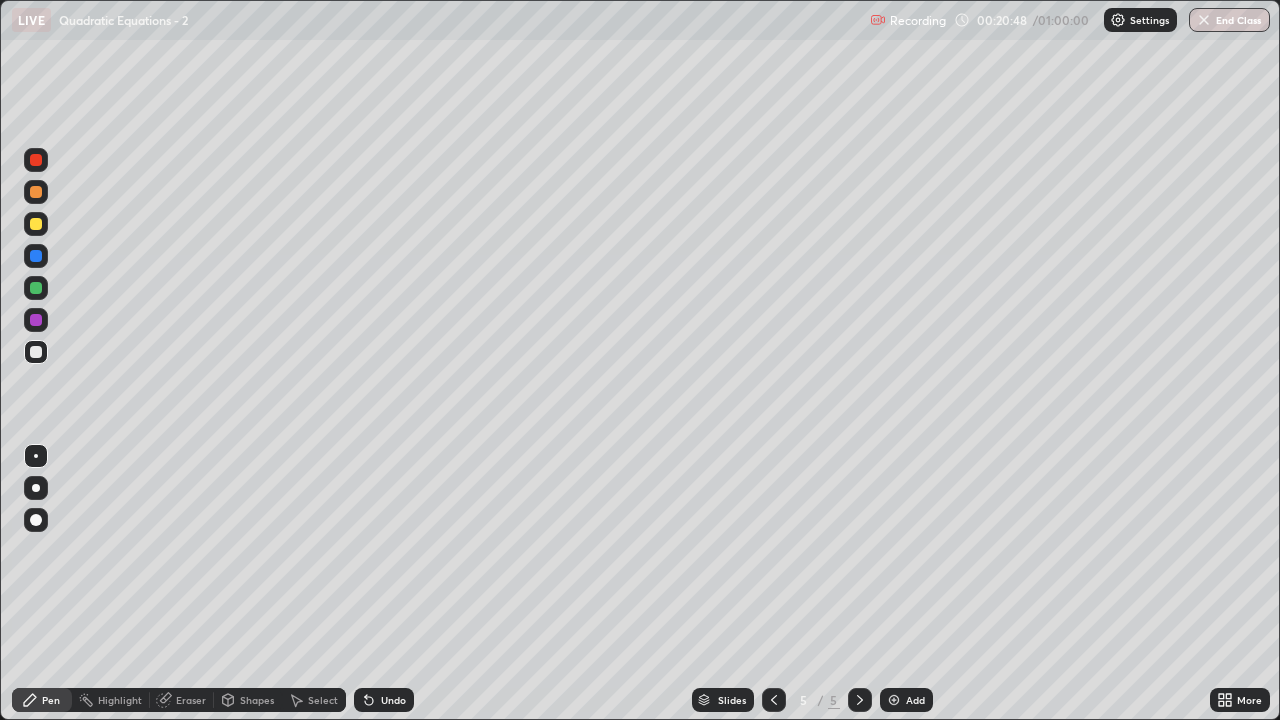 click on "Add" at bounding box center [906, 700] 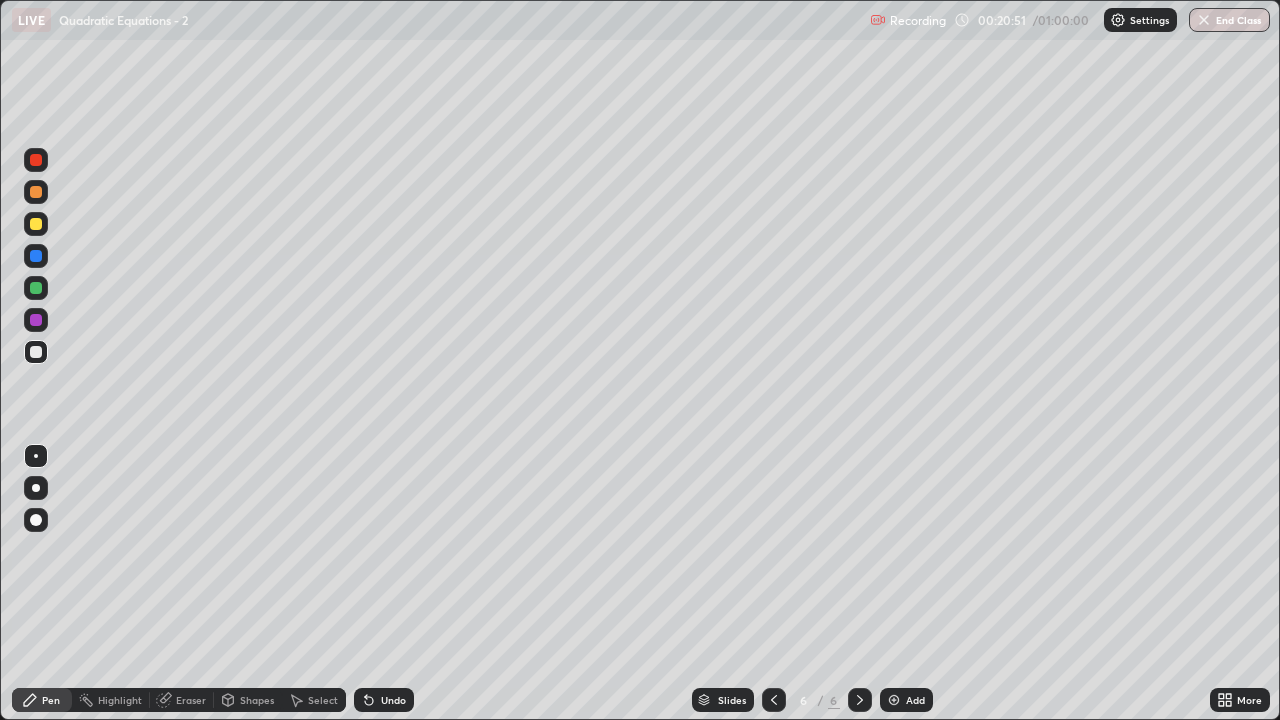 click at bounding box center [36, 224] 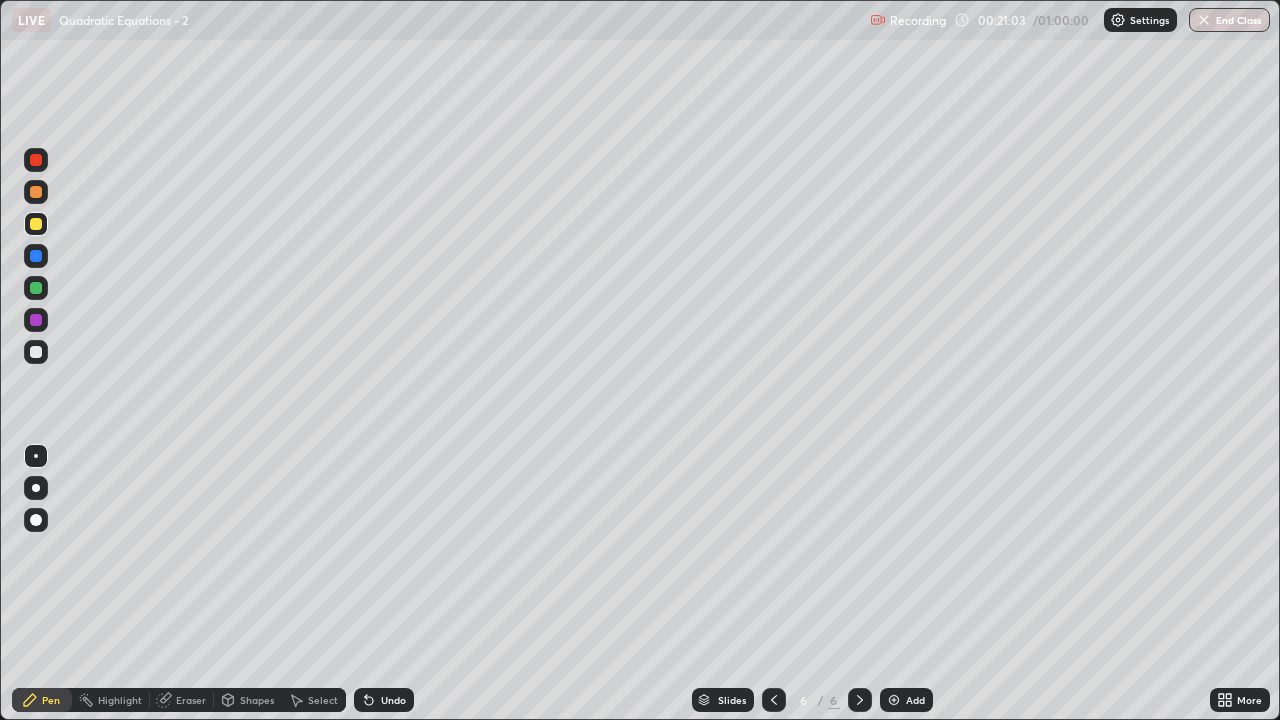 click on "Undo" at bounding box center (393, 700) 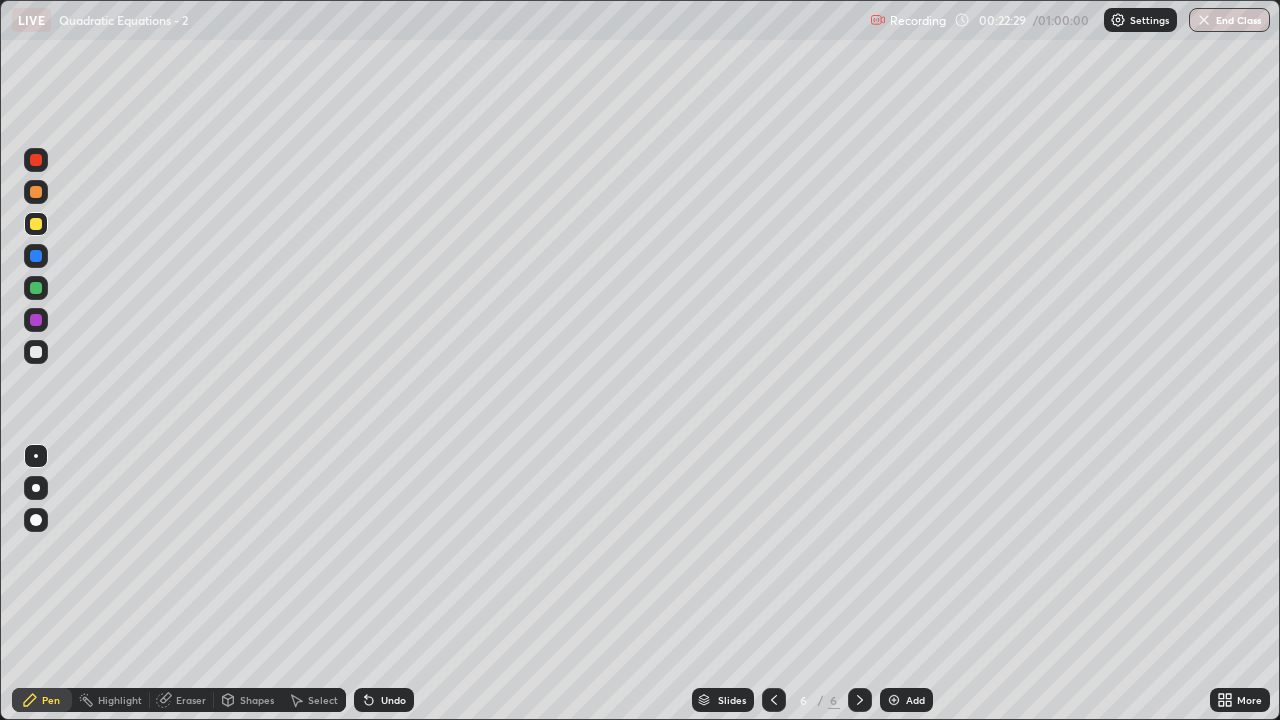 click at bounding box center (36, 352) 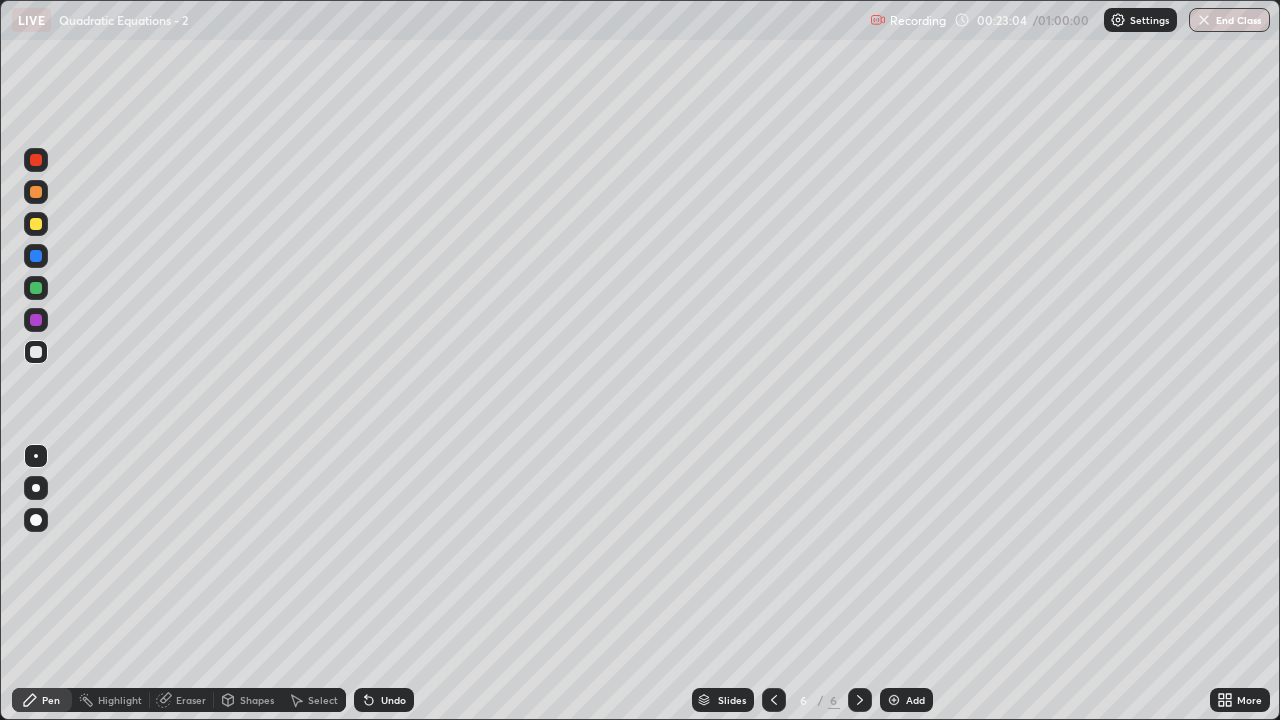click on "Eraser" at bounding box center (191, 700) 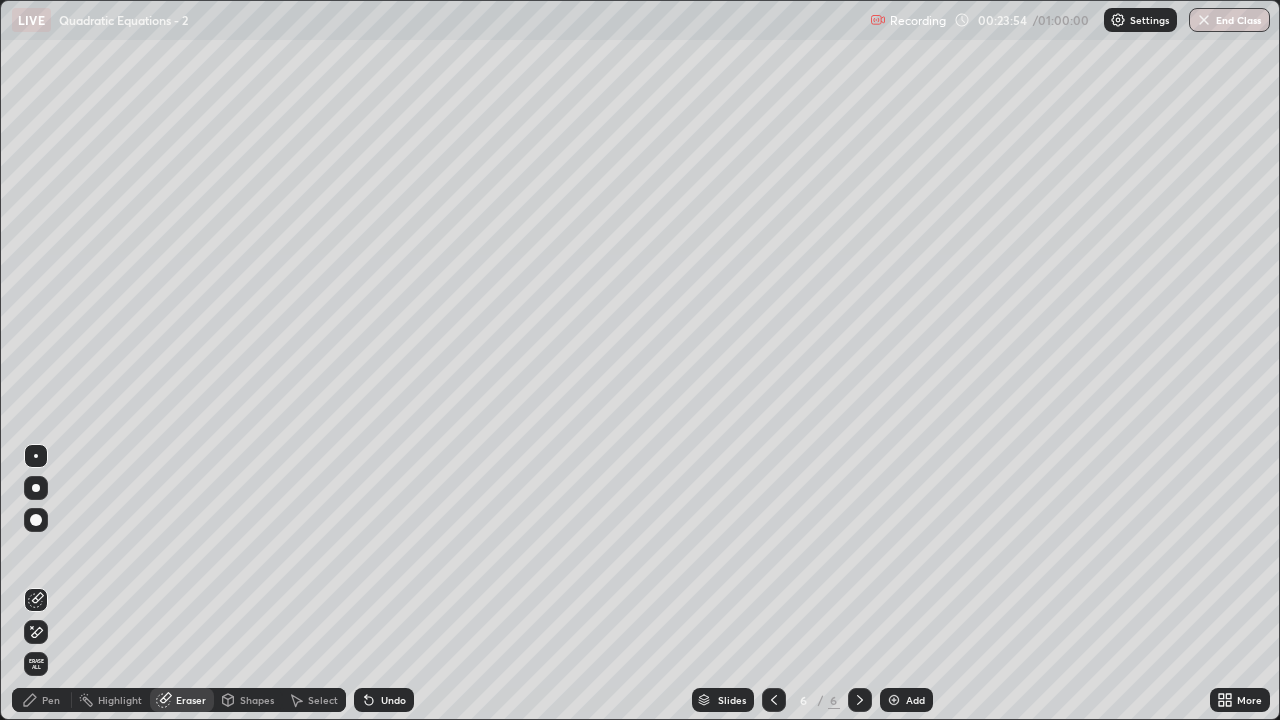 click on "Pen" at bounding box center [42, 700] 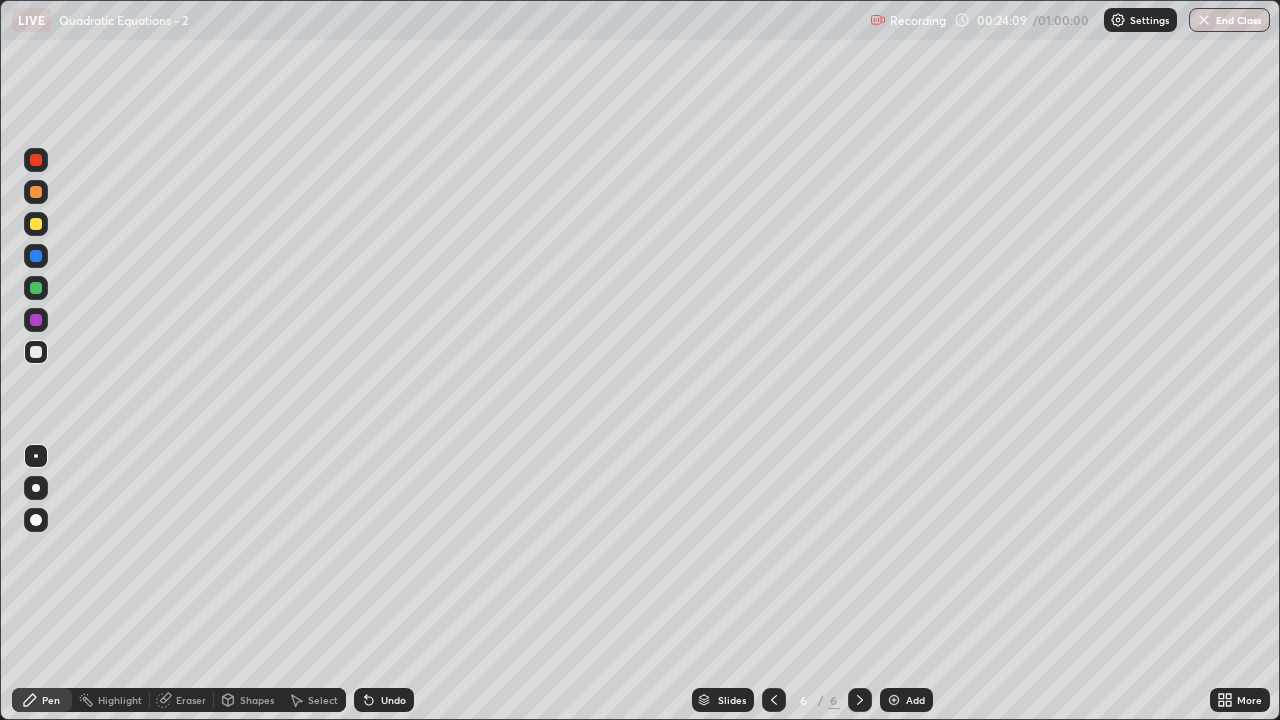 click at bounding box center (36, 224) 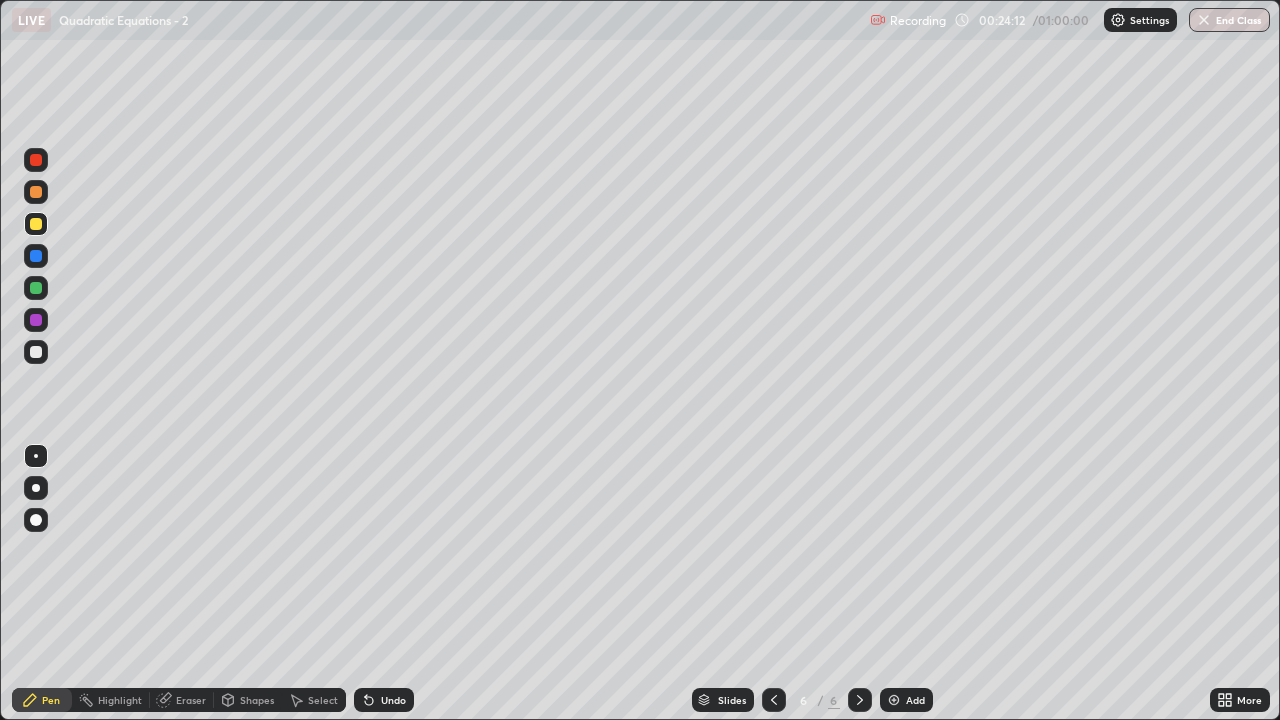 click at bounding box center (36, 352) 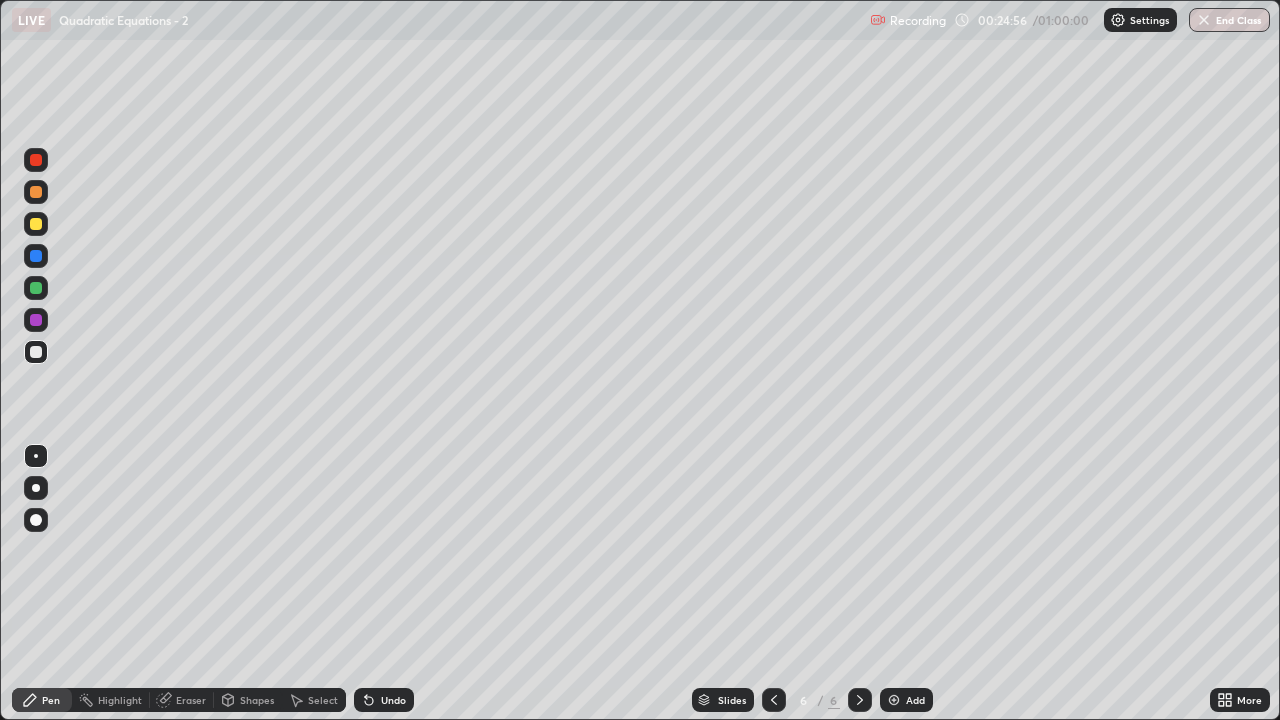 click on "Add" at bounding box center [906, 700] 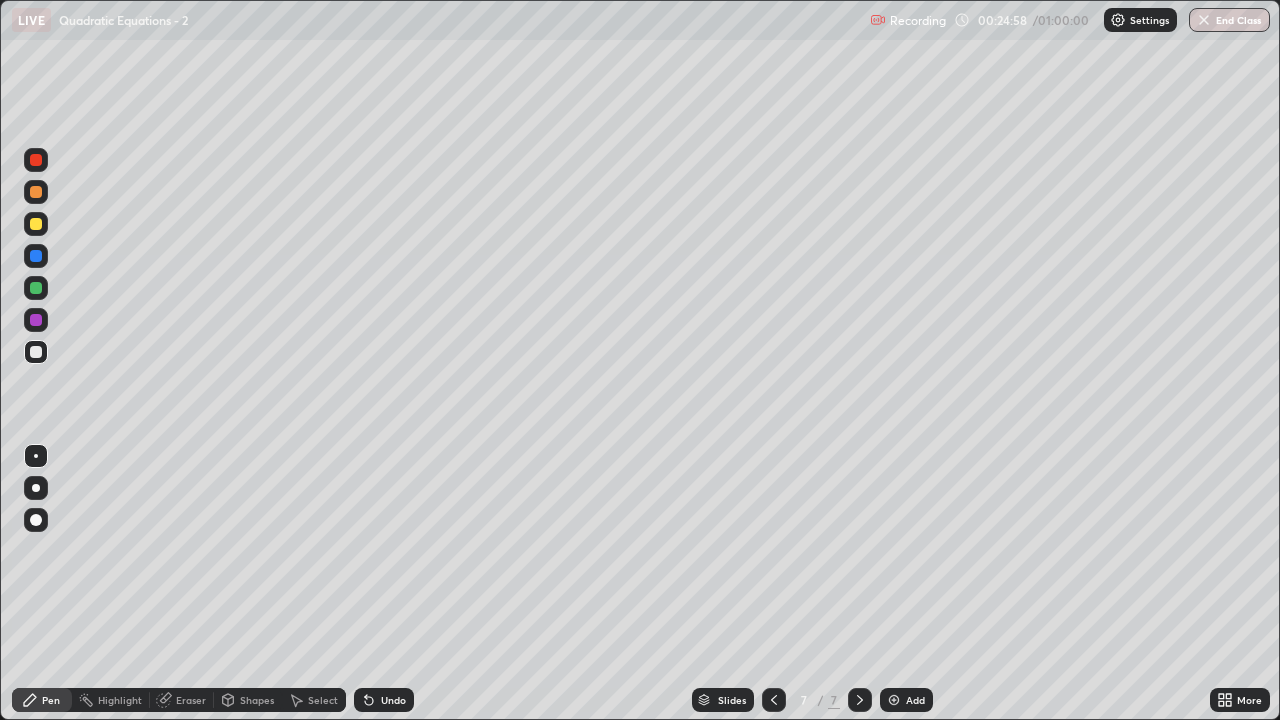 click at bounding box center [36, 224] 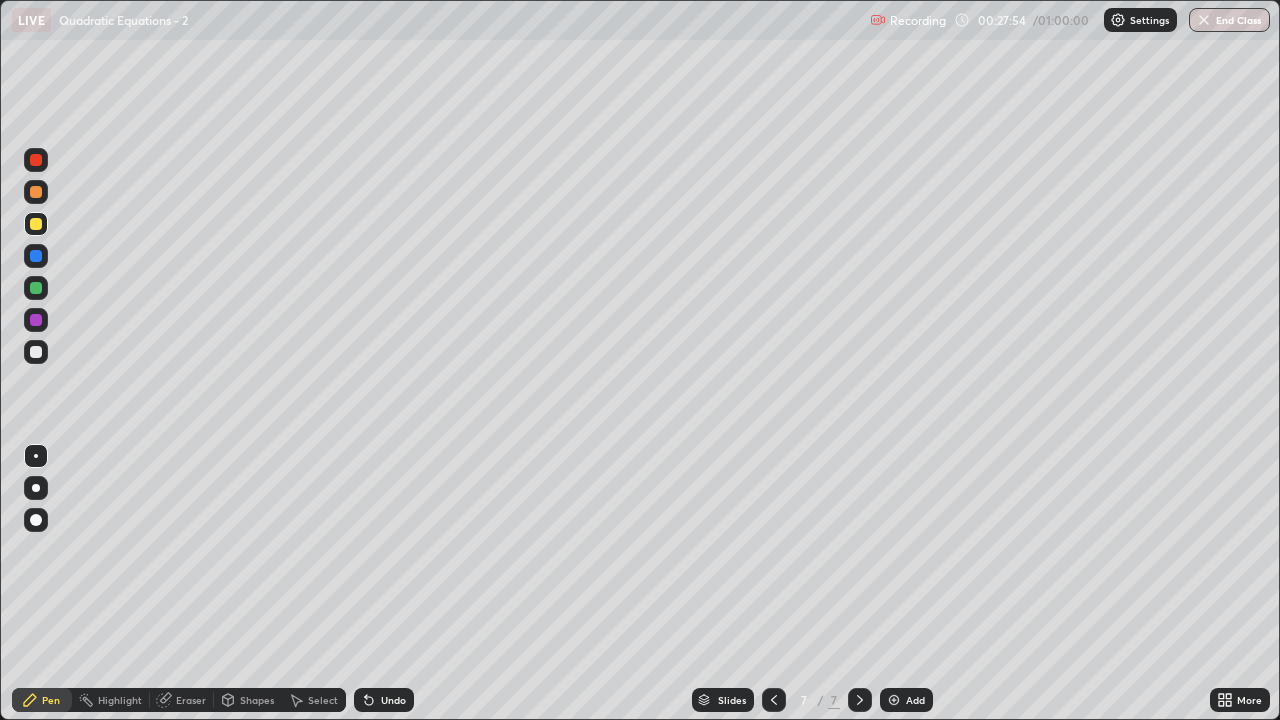 click at bounding box center [36, 352] 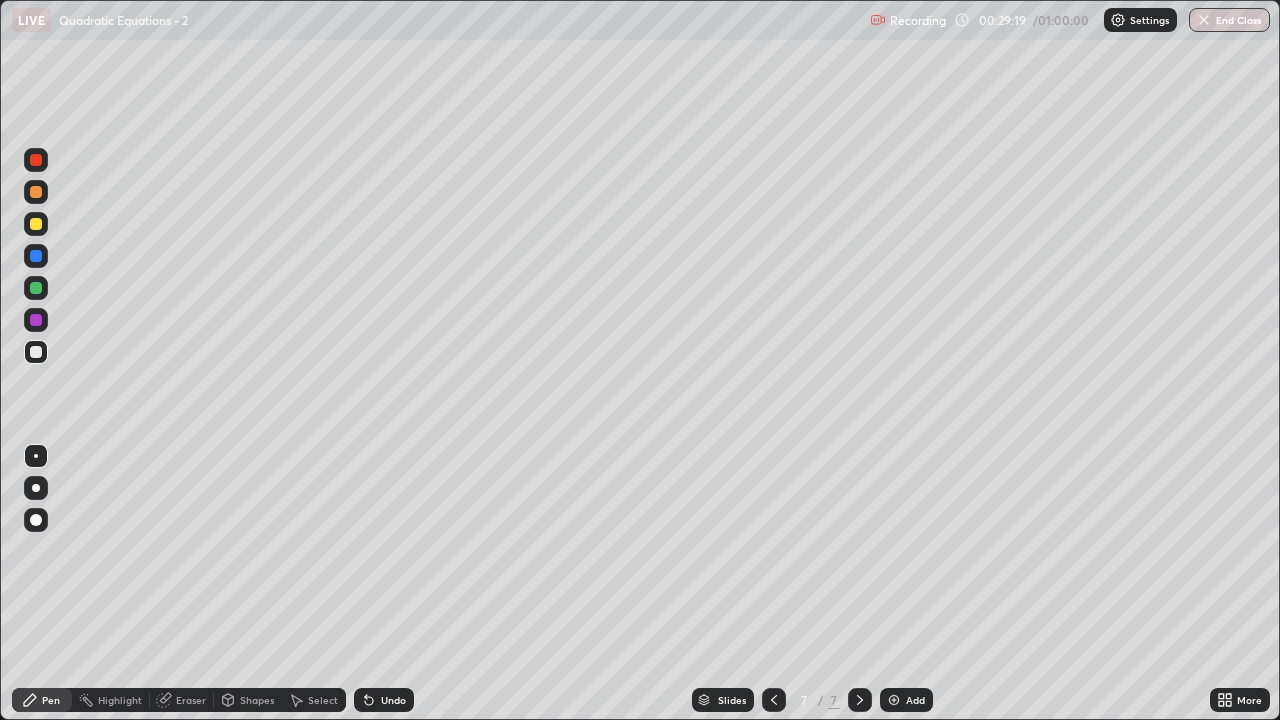 click on "Undo" at bounding box center [384, 700] 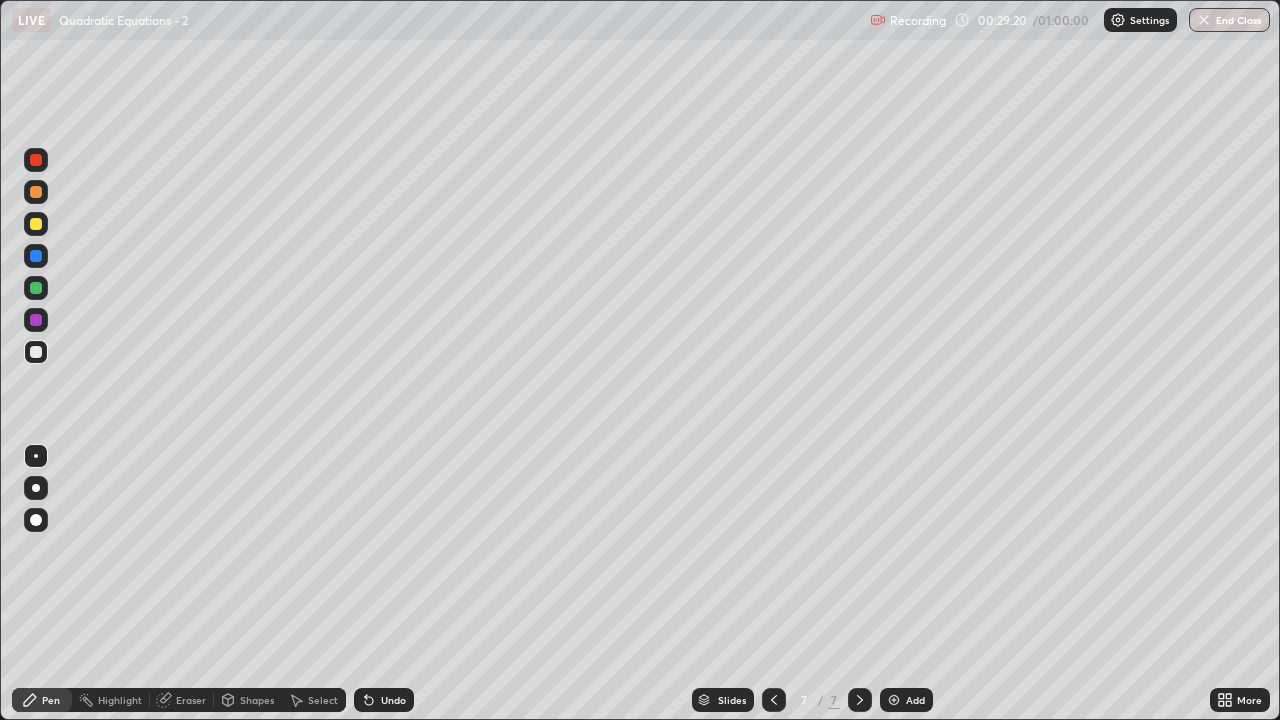 click 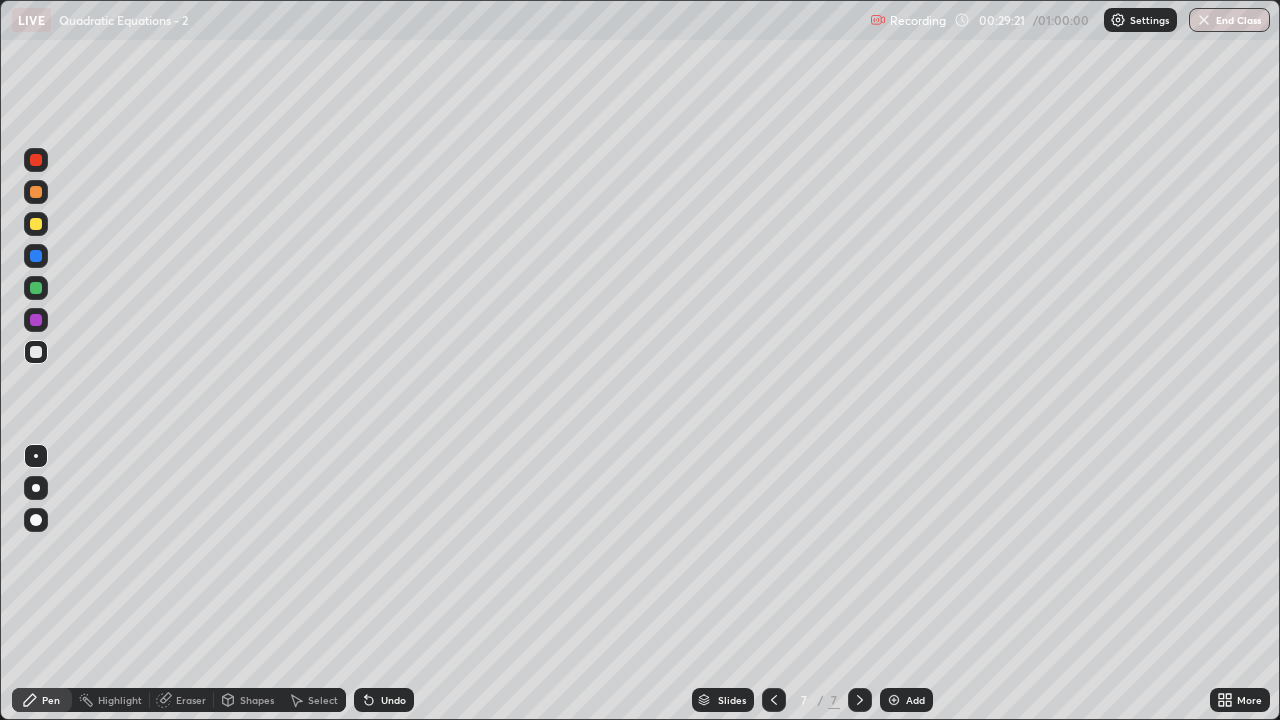 click on "Undo" at bounding box center (393, 700) 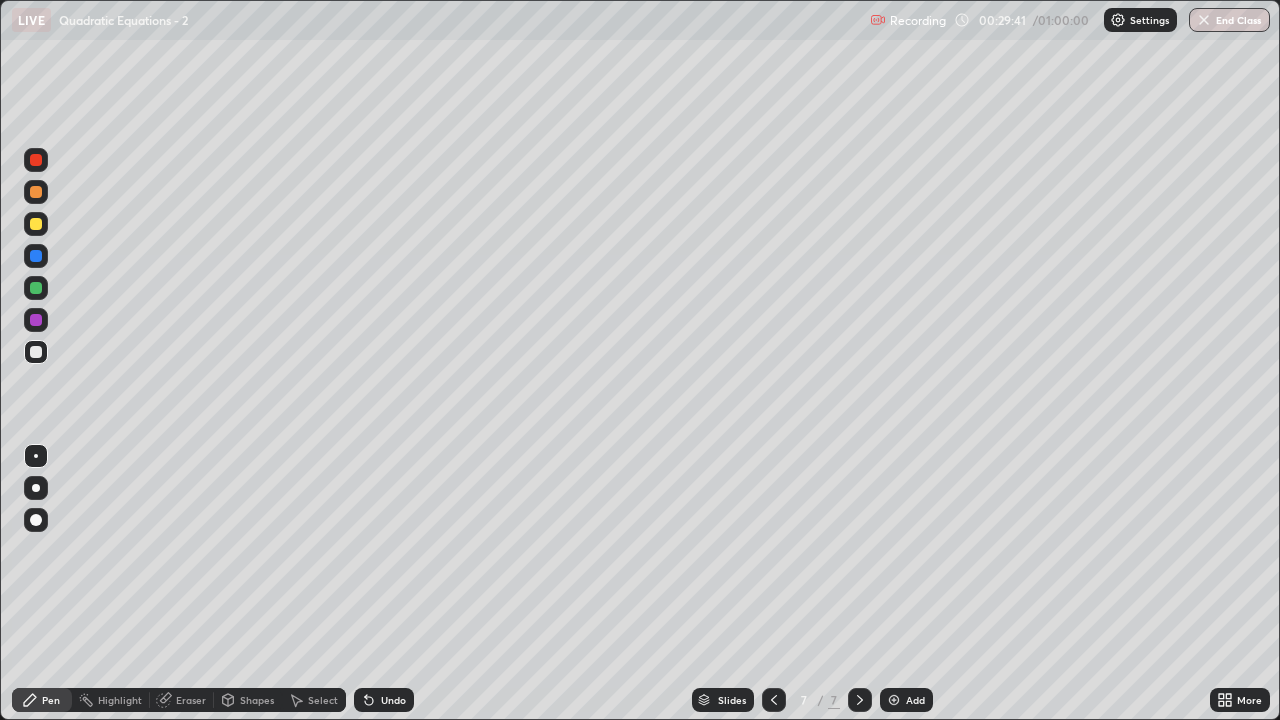 click 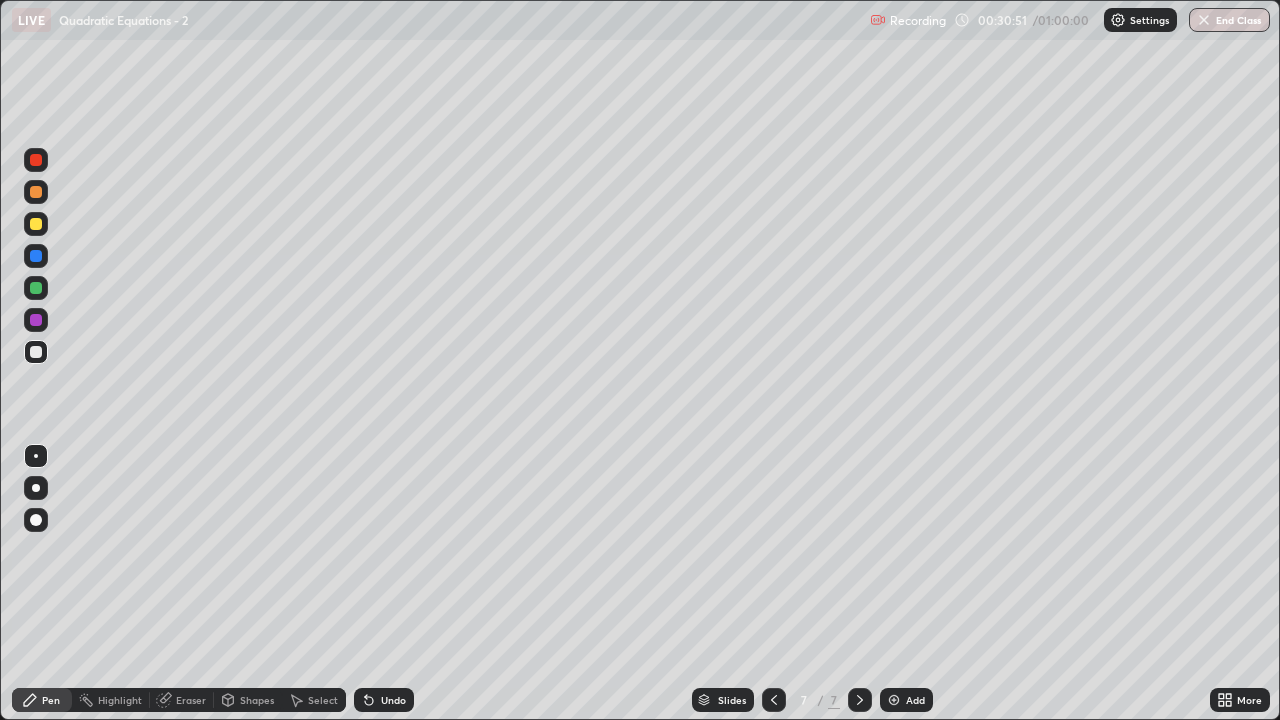 click on "Select" at bounding box center (314, 700) 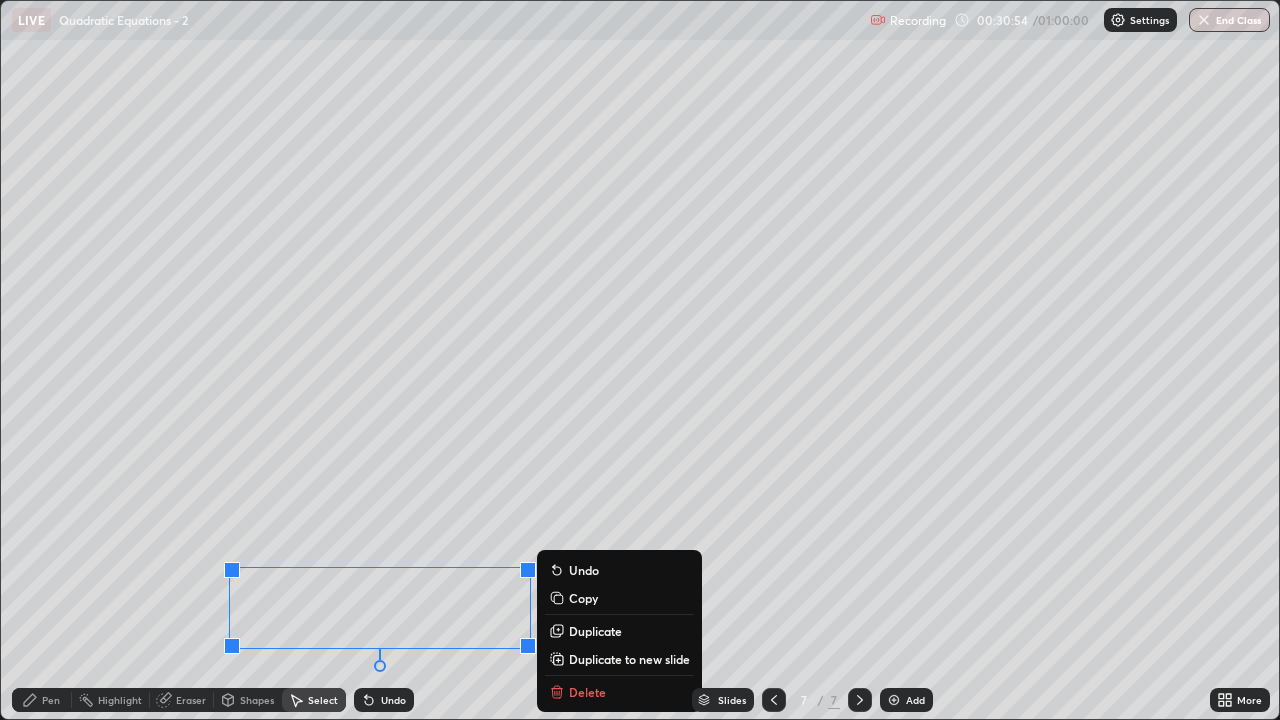 click on "Duplicate to new slide" at bounding box center [629, 659] 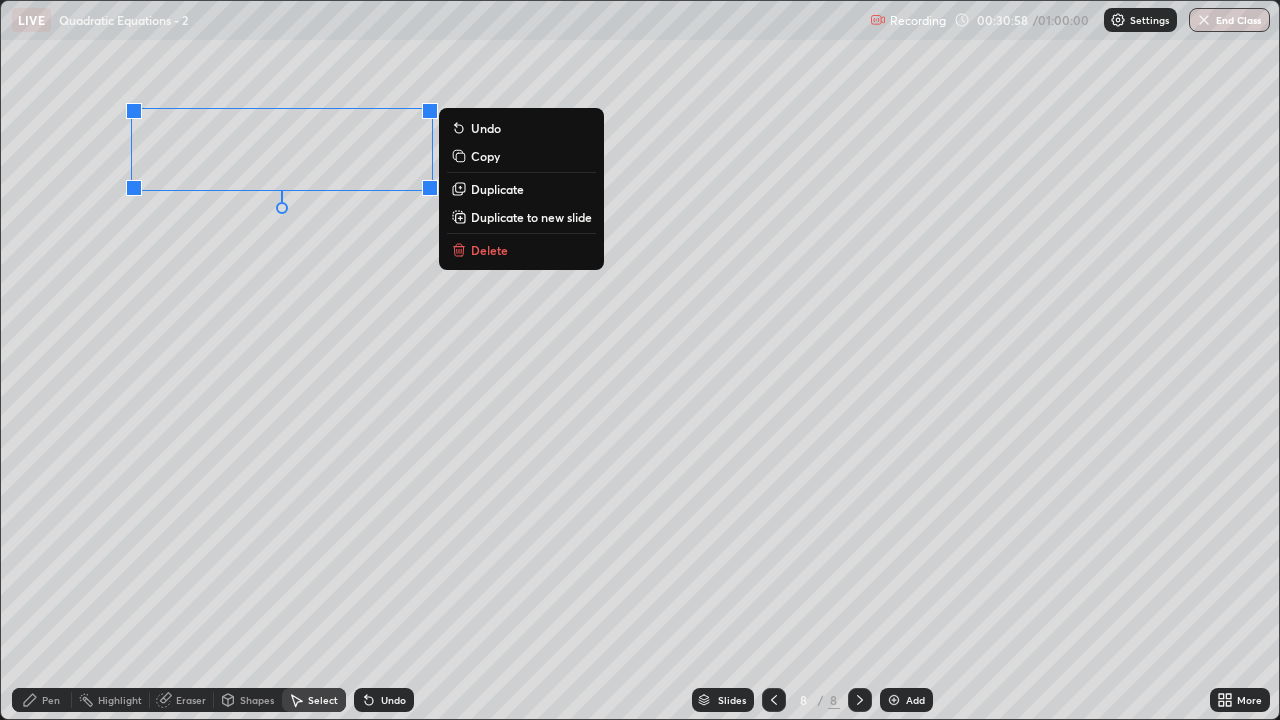 click on "0 ° Undo Copy Duplicate Duplicate to new slide Delete" at bounding box center (640, 360) 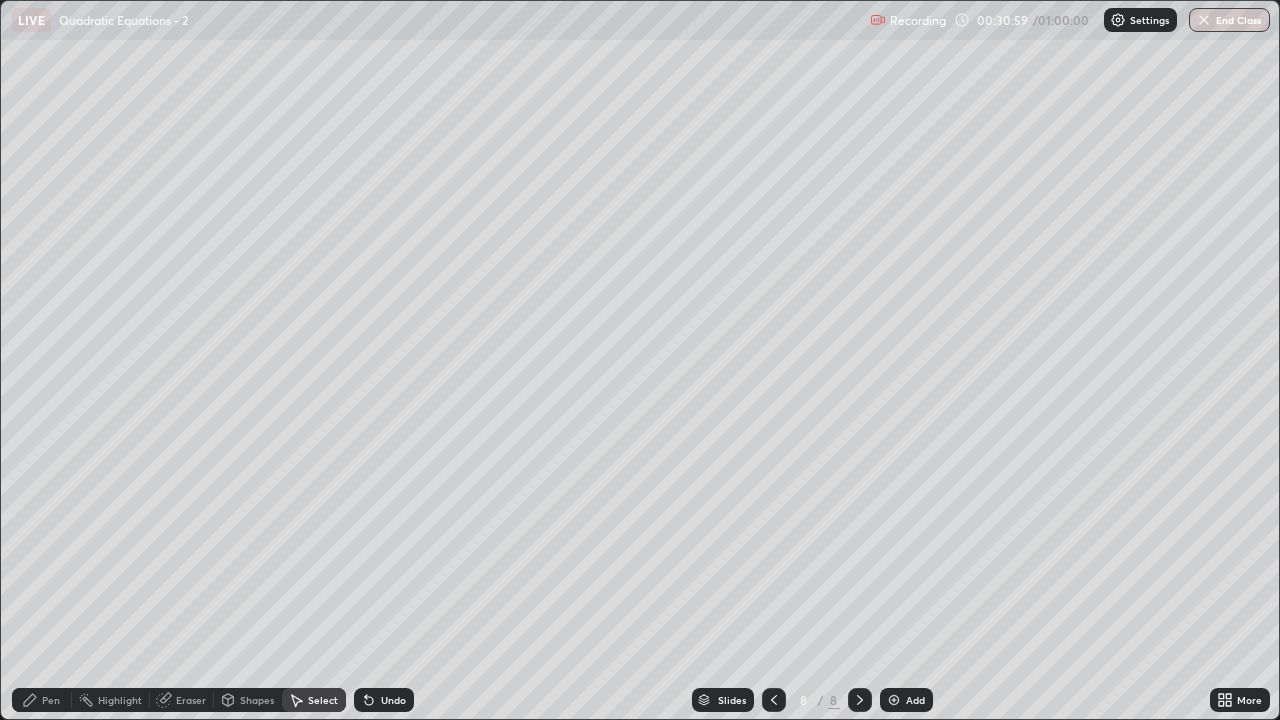 click on "Pen" at bounding box center (42, 700) 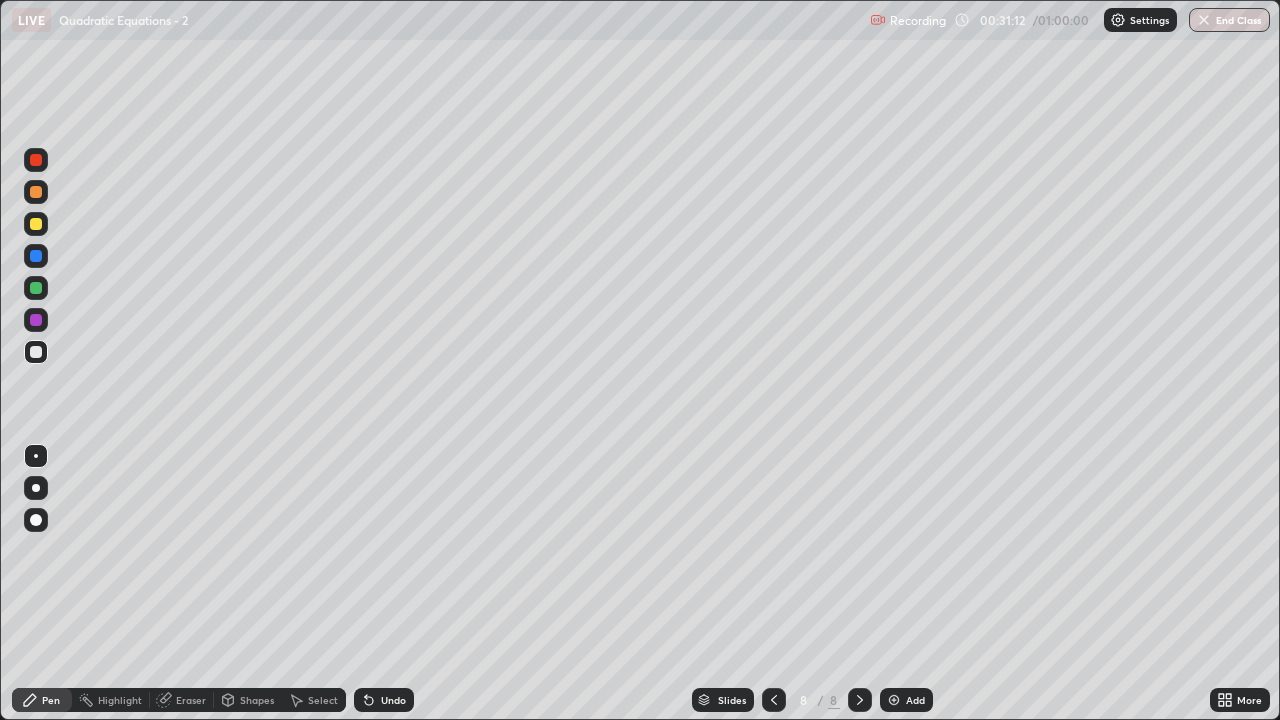 click on "Undo" at bounding box center [393, 700] 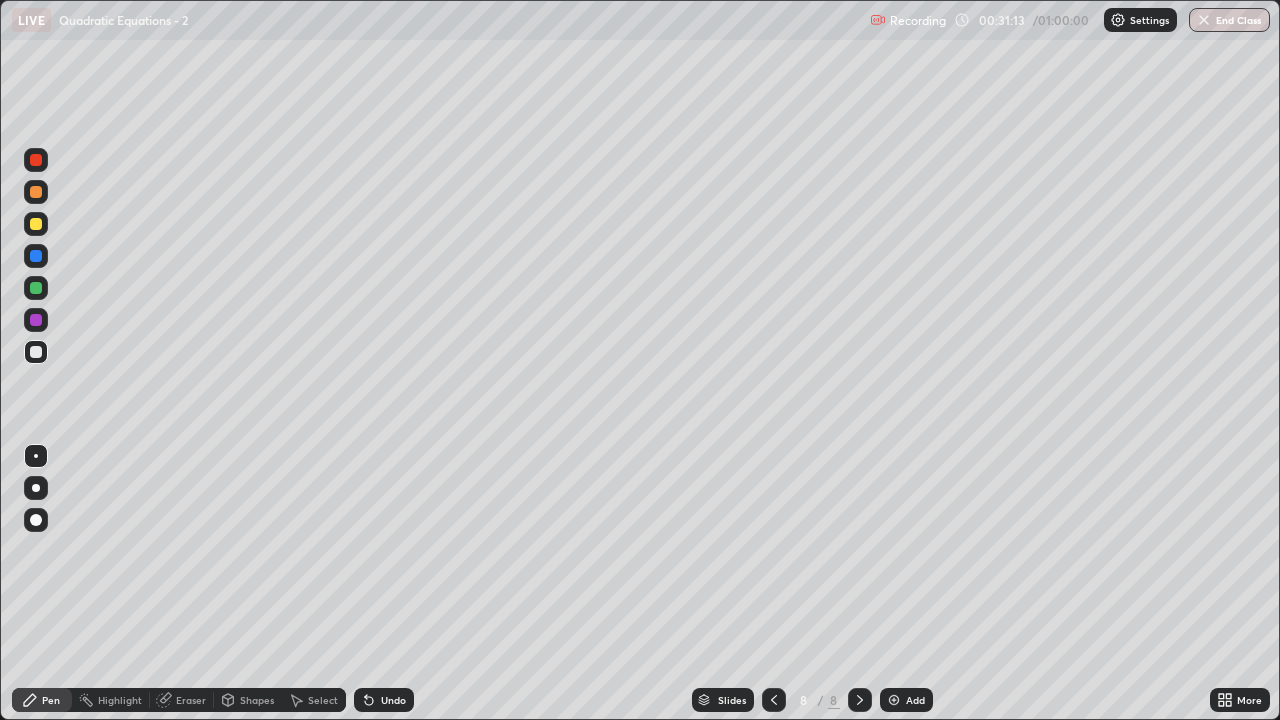 click on "Undo" at bounding box center [384, 700] 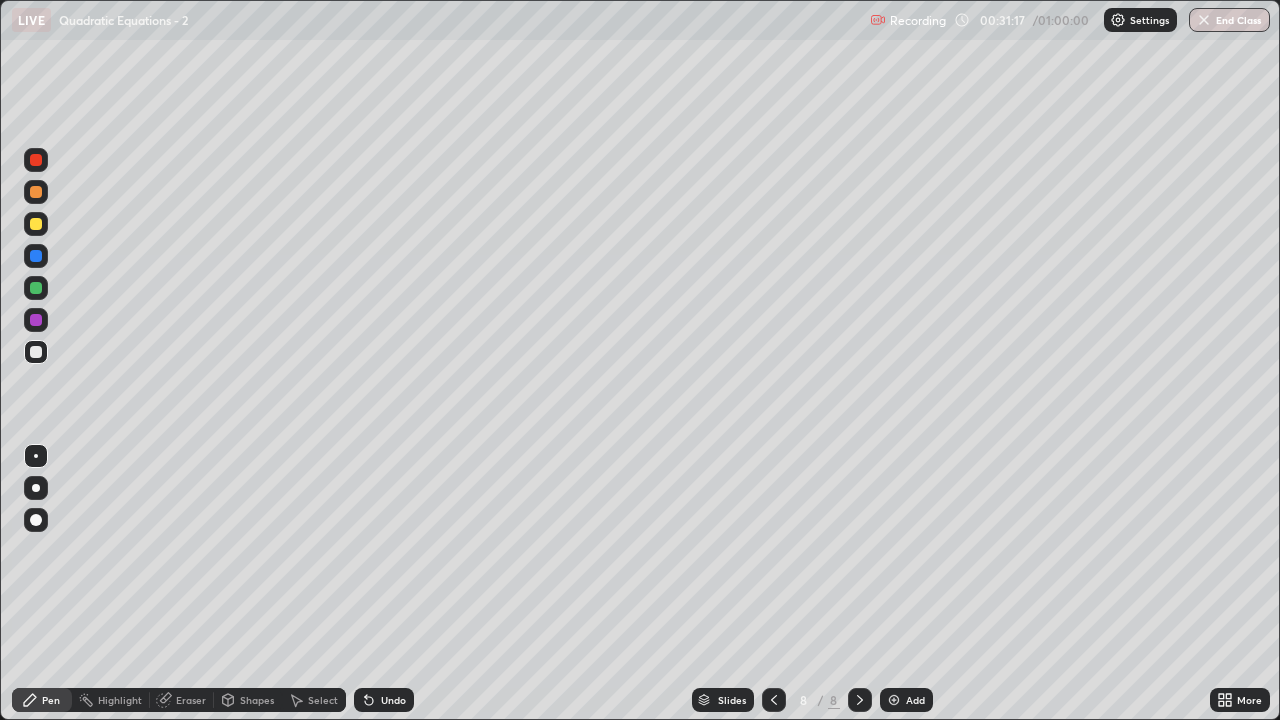 click on "Undo" at bounding box center [393, 700] 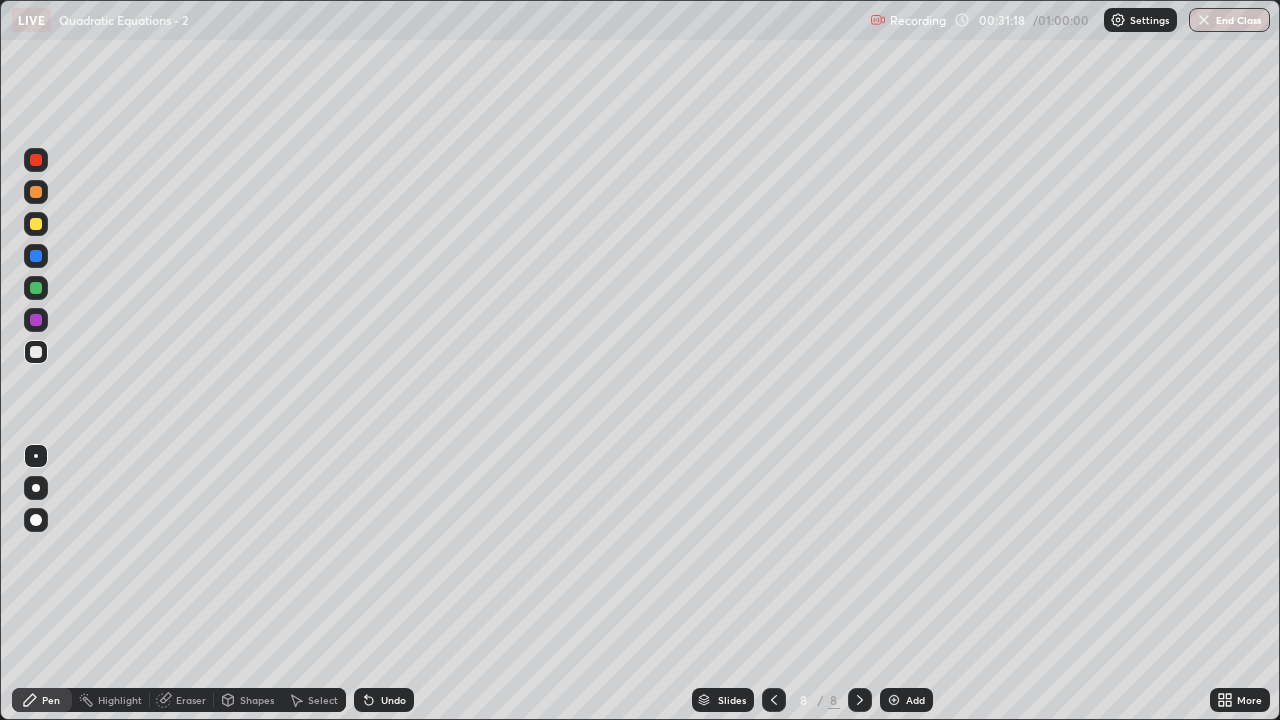 click on "Undo" at bounding box center (393, 700) 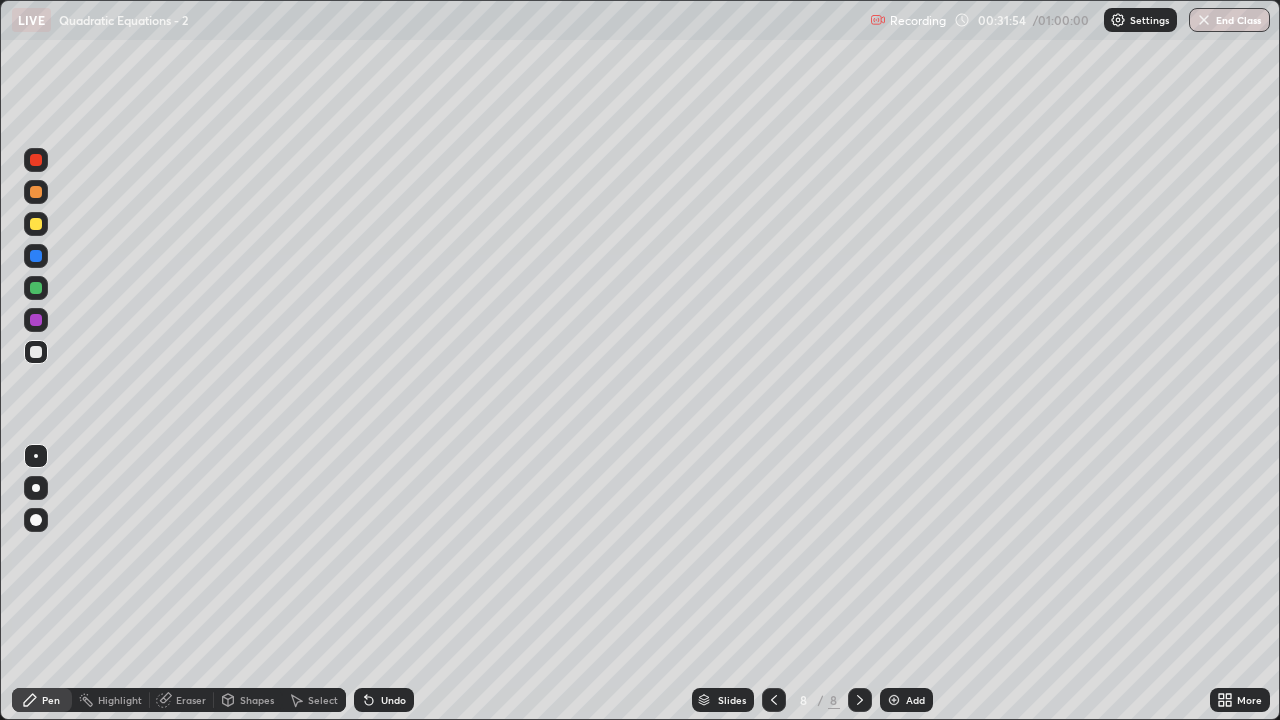 click on "Eraser" at bounding box center [191, 700] 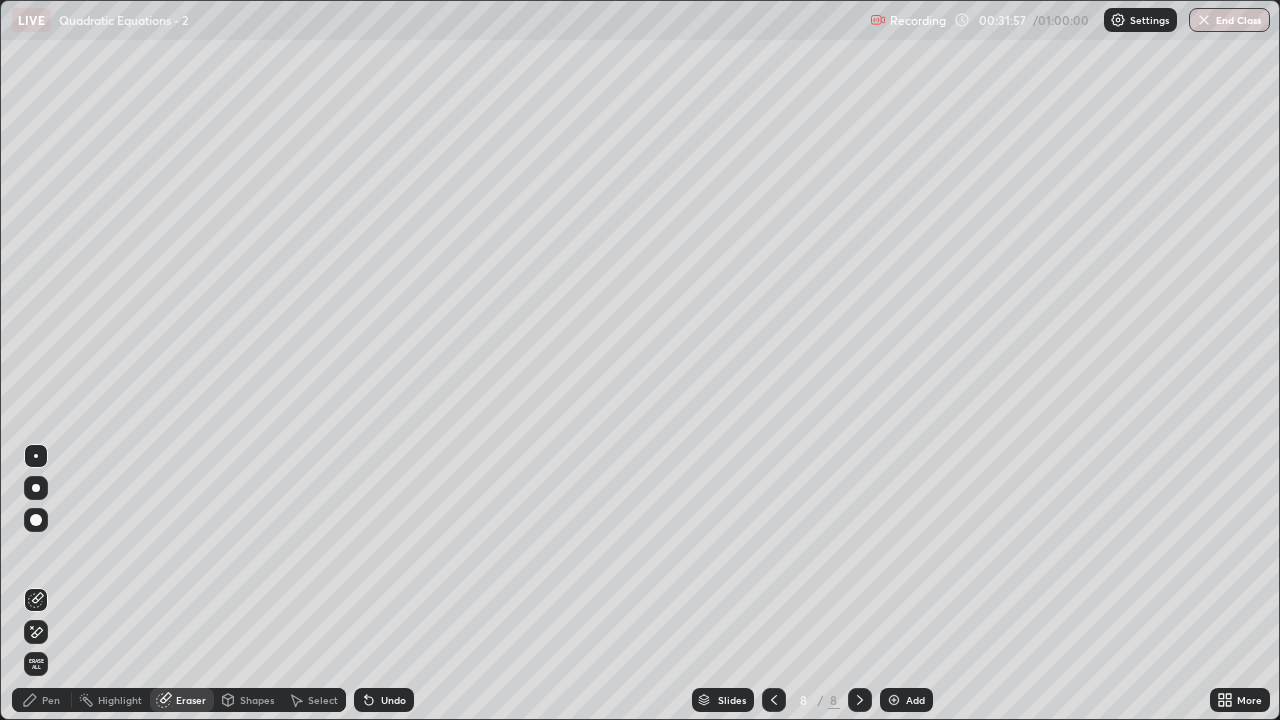click on "Pen" at bounding box center (51, 700) 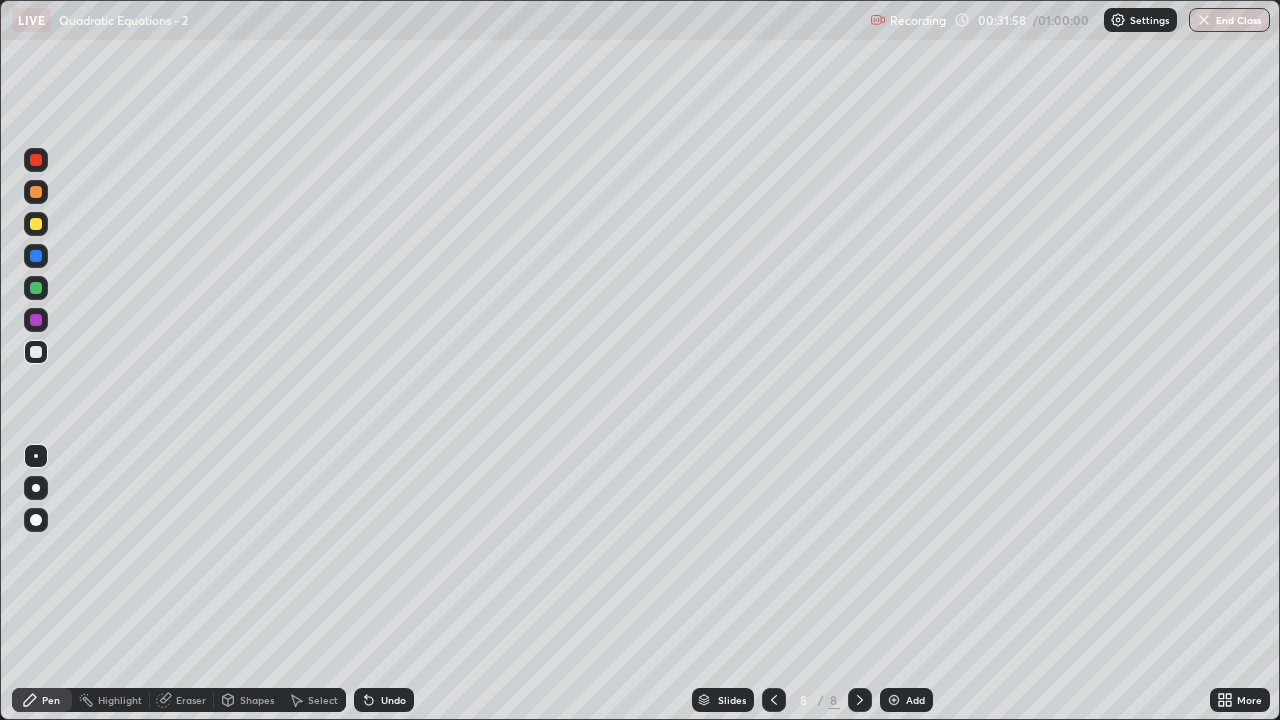 click on "Shapes" at bounding box center [248, 700] 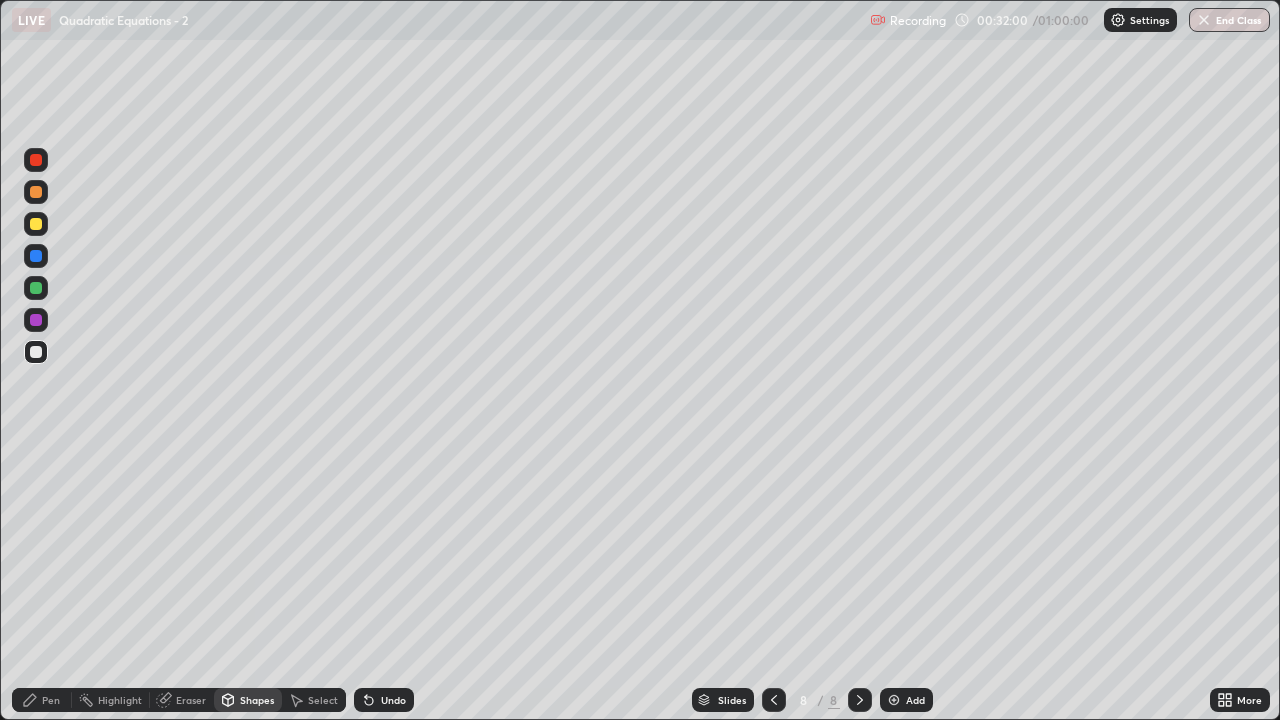 click on "Eraser" at bounding box center (191, 700) 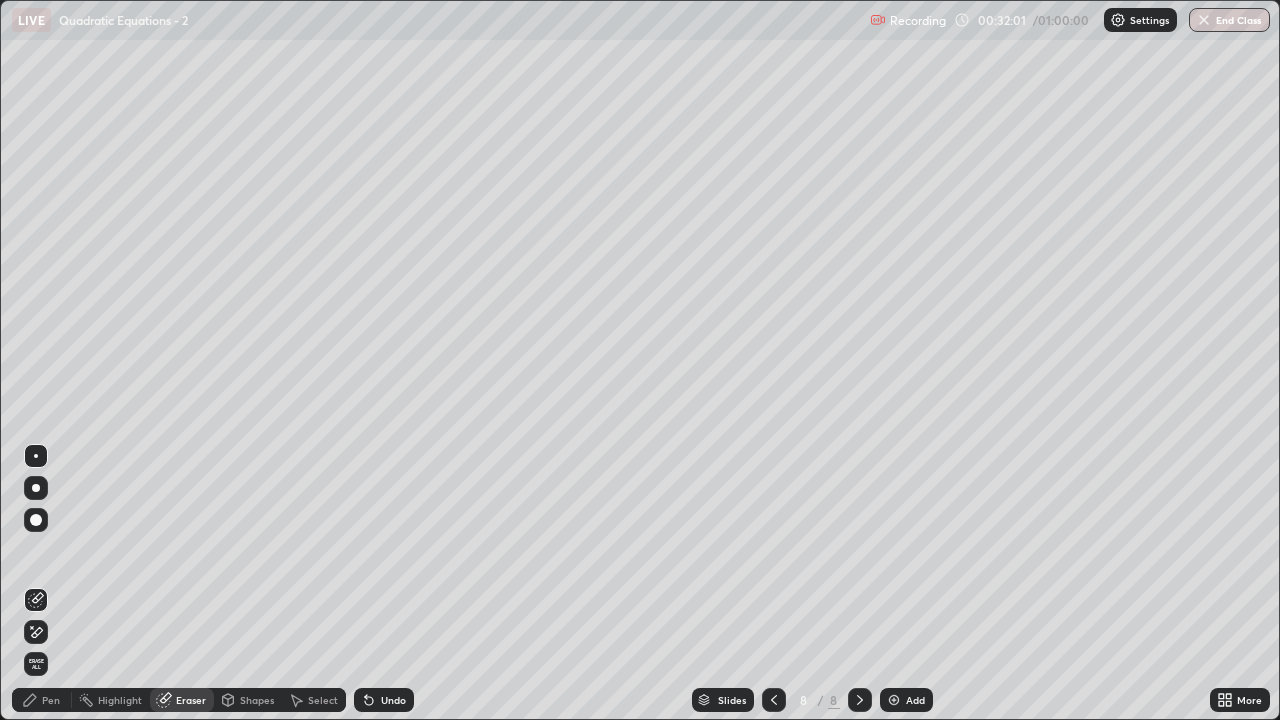 click on "Pen" at bounding box center [51, 700] 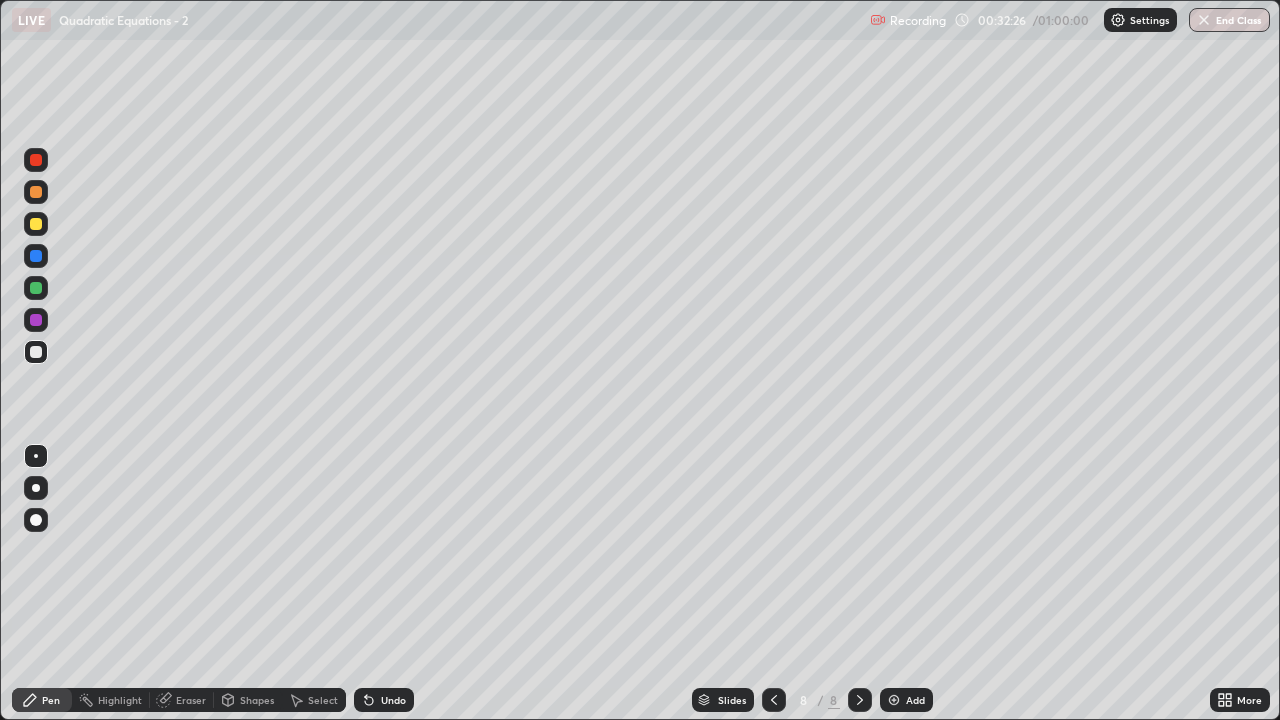 click on "Undo" at bounding box center (393, 700) 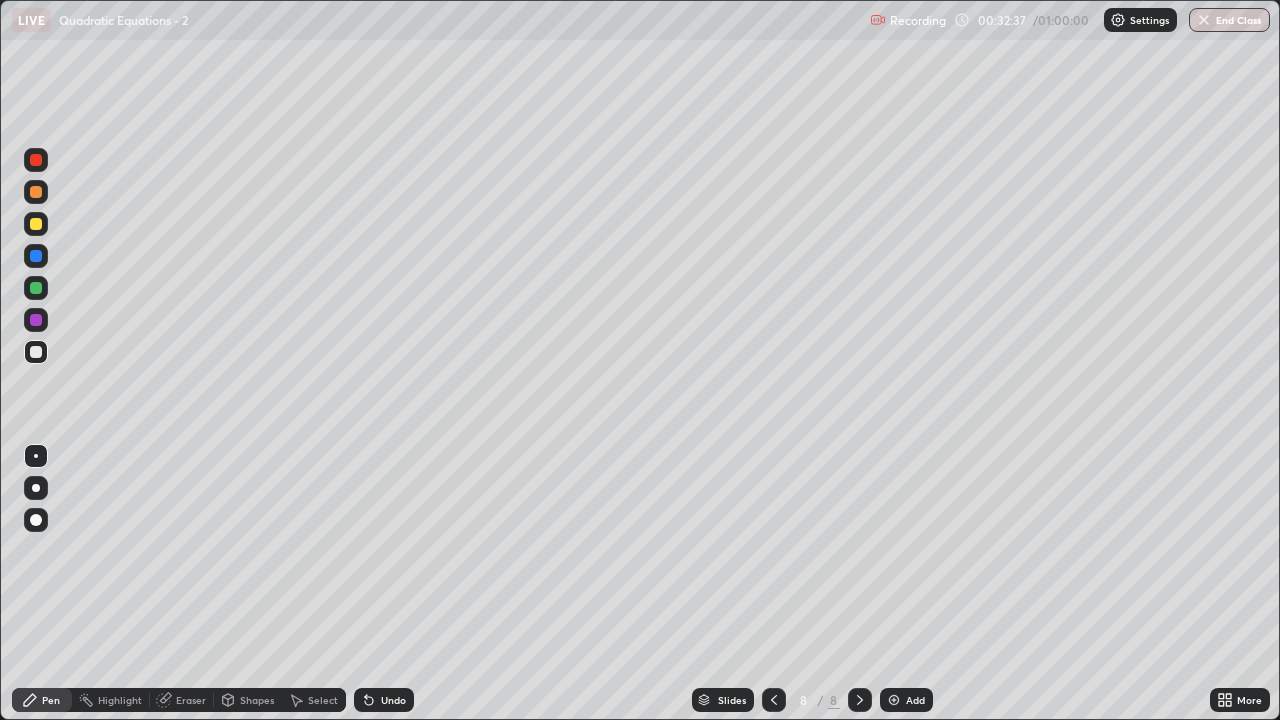 click at bounding box center [36, 224] 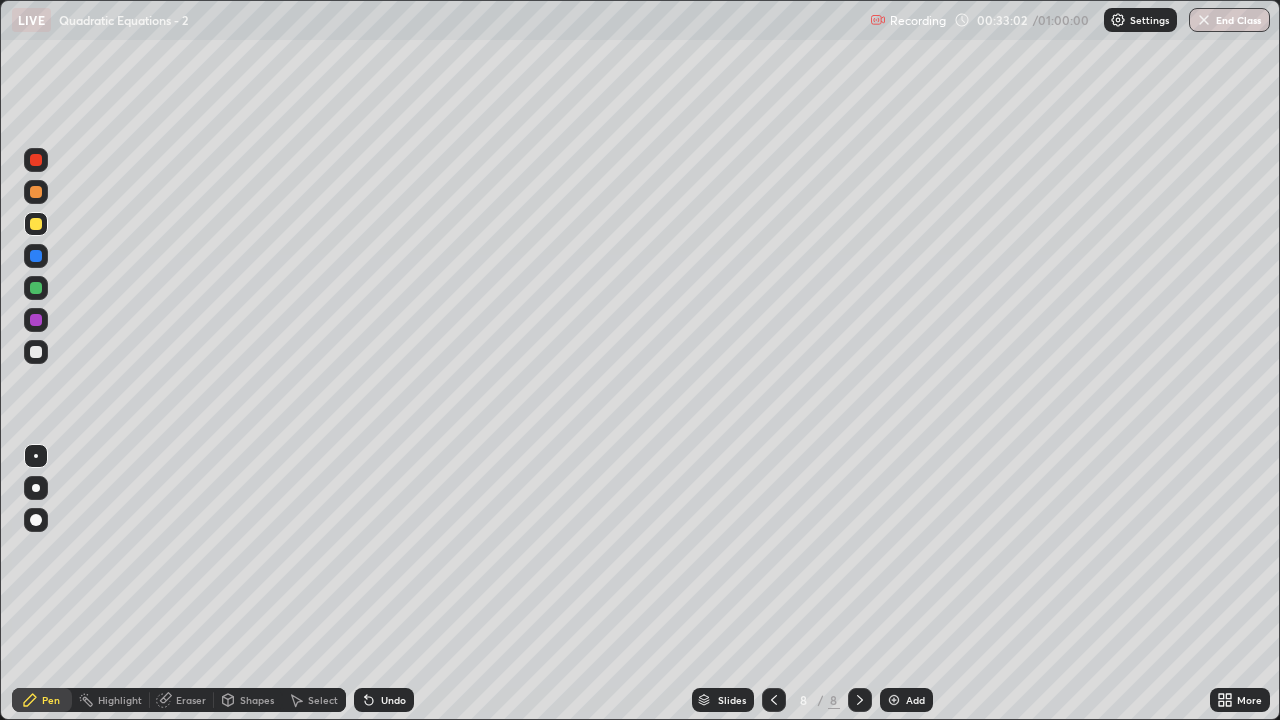 click on "Undo" at bounding box center (384, 700) 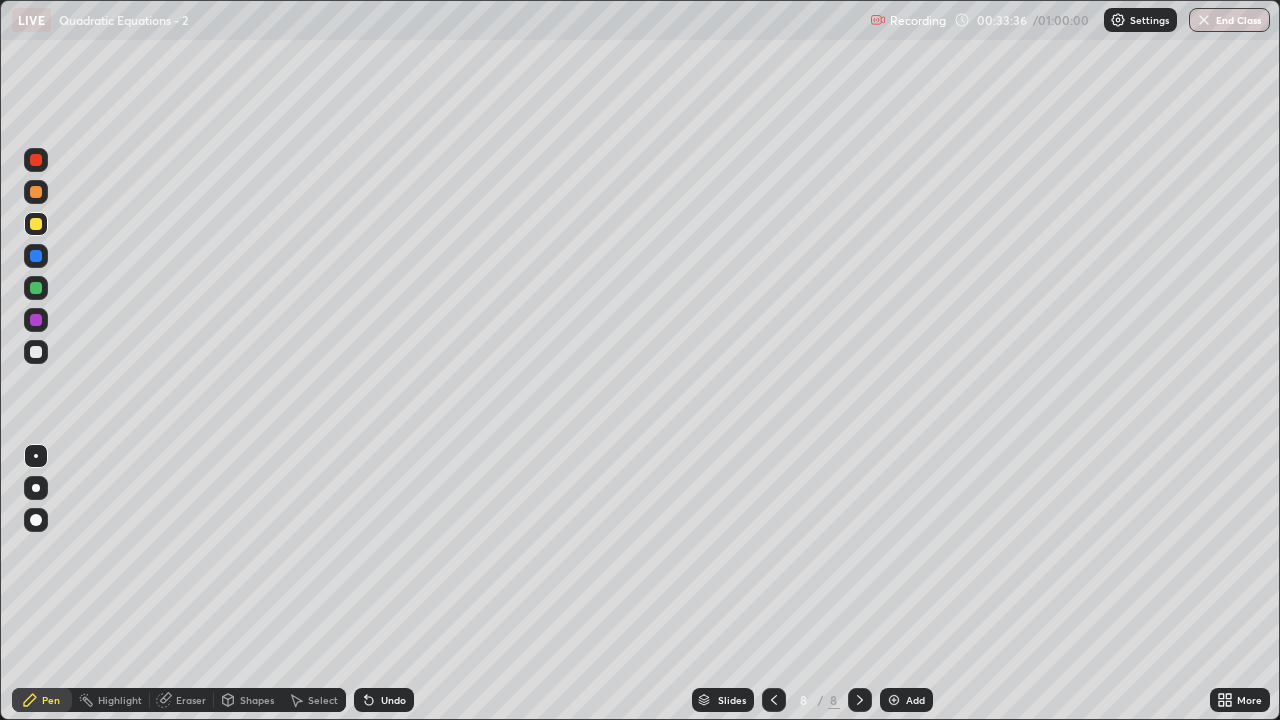 click 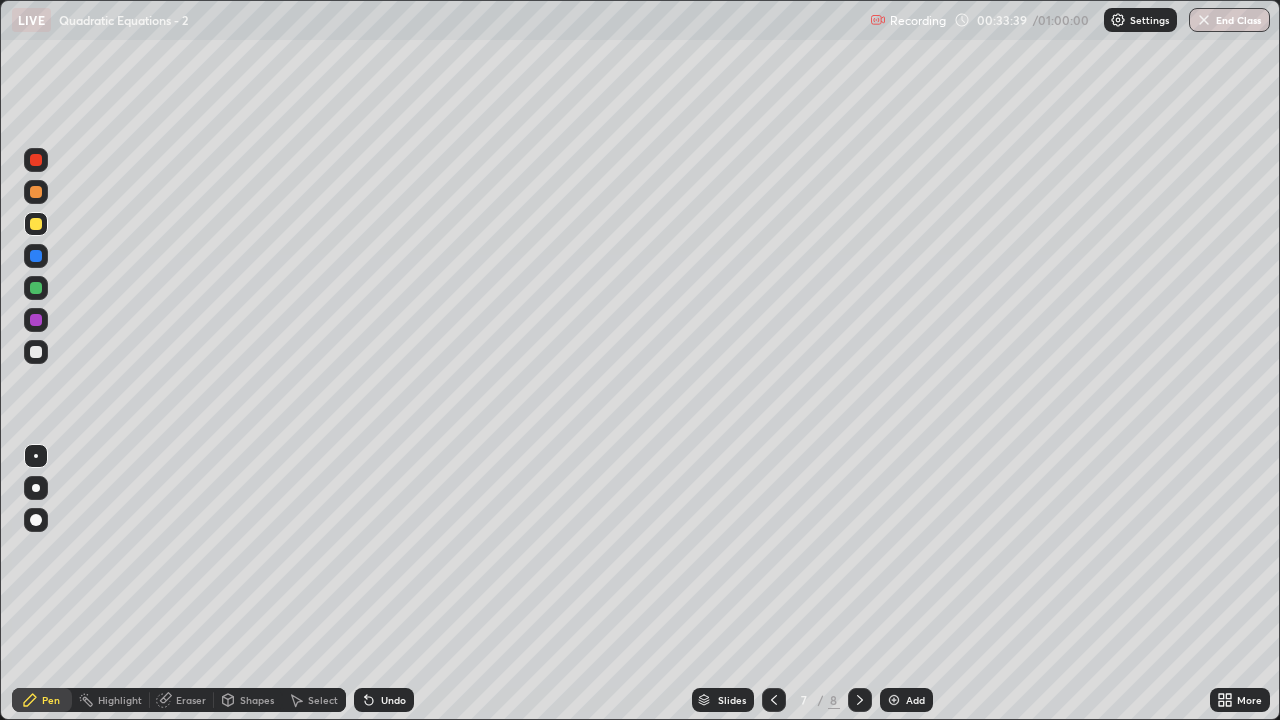click at bounding box center (36, 352) 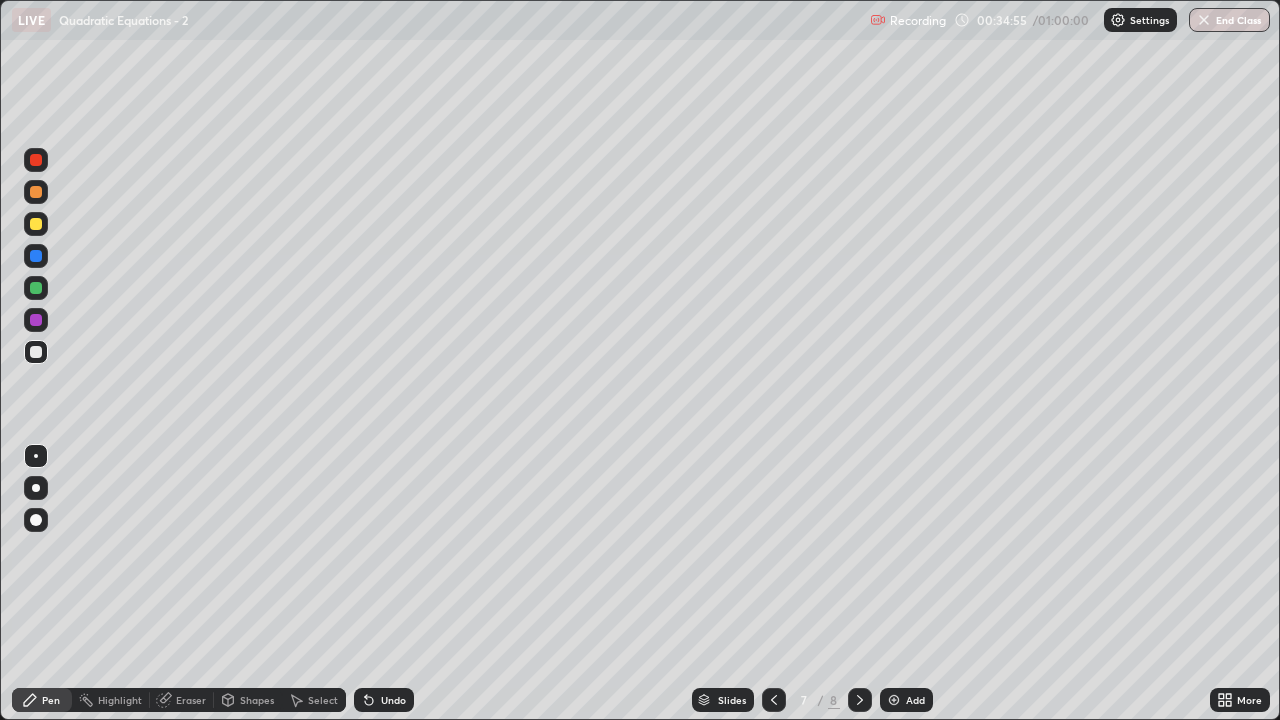 click 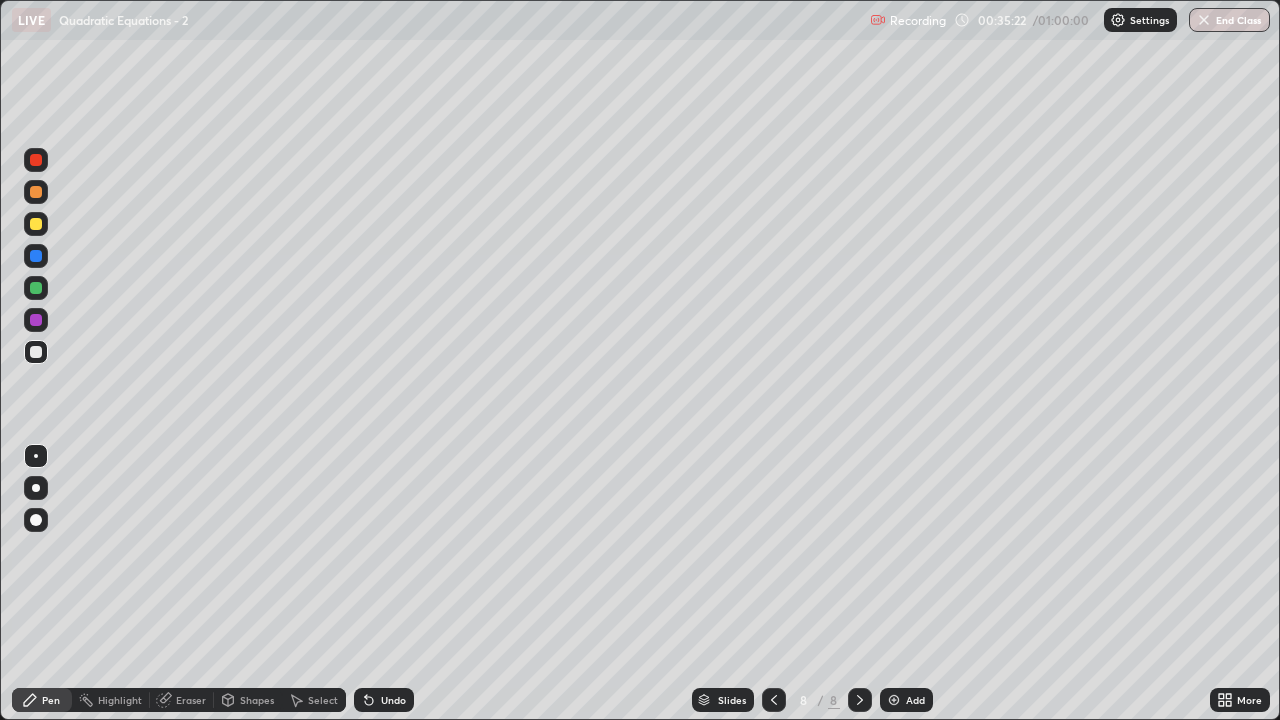 click at bounding box center (894, 700) 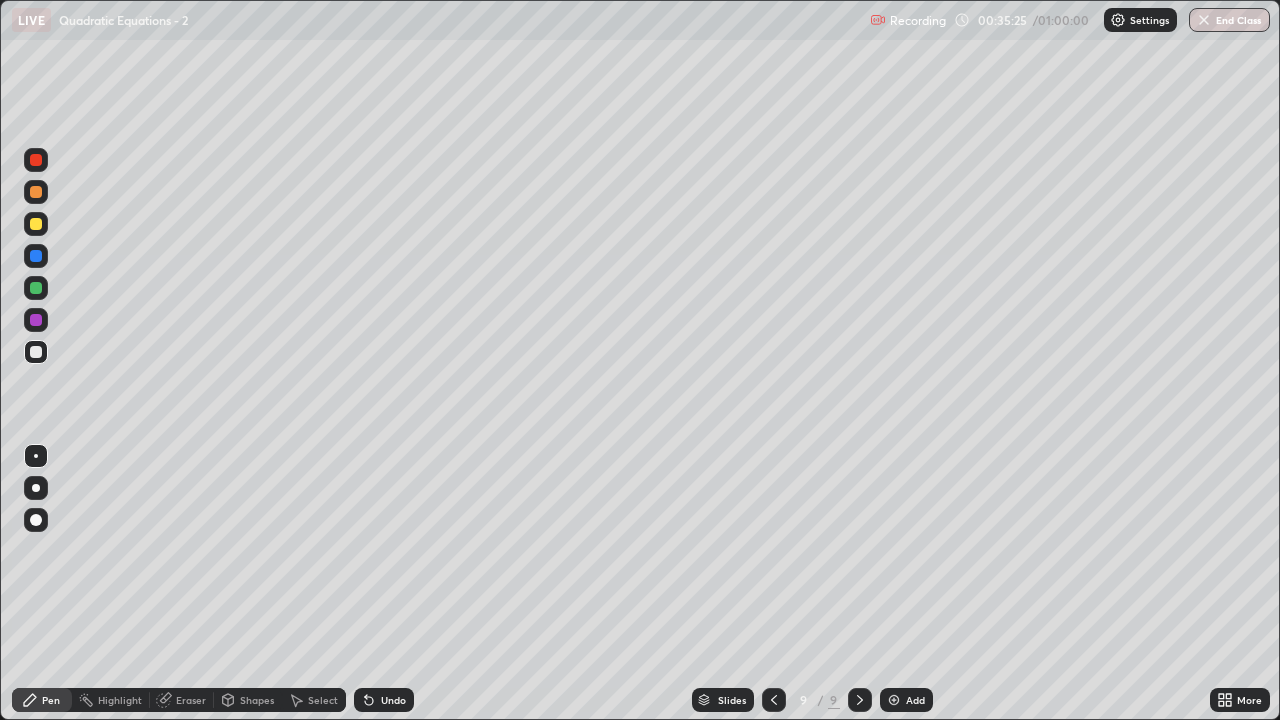 click at bounding box center [36, 224] 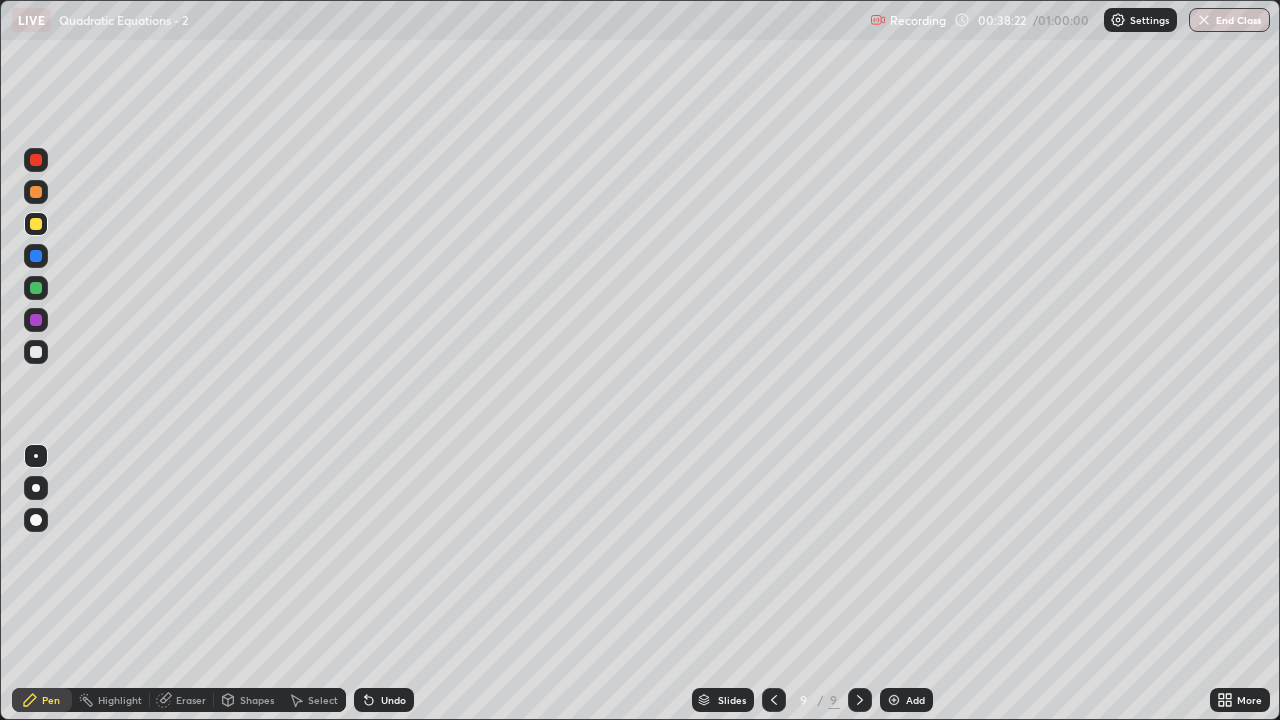 click at bounding box center (36, 352) 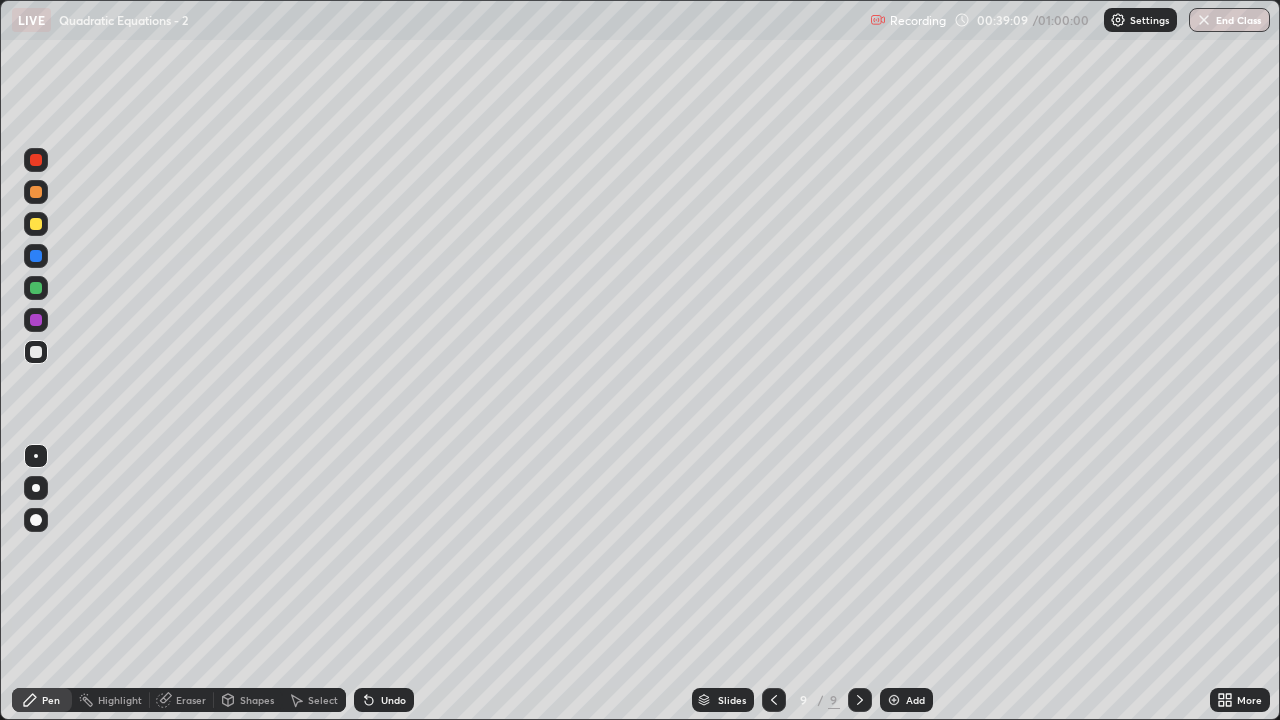 click on "Undo" at bounding box center (393, 700) 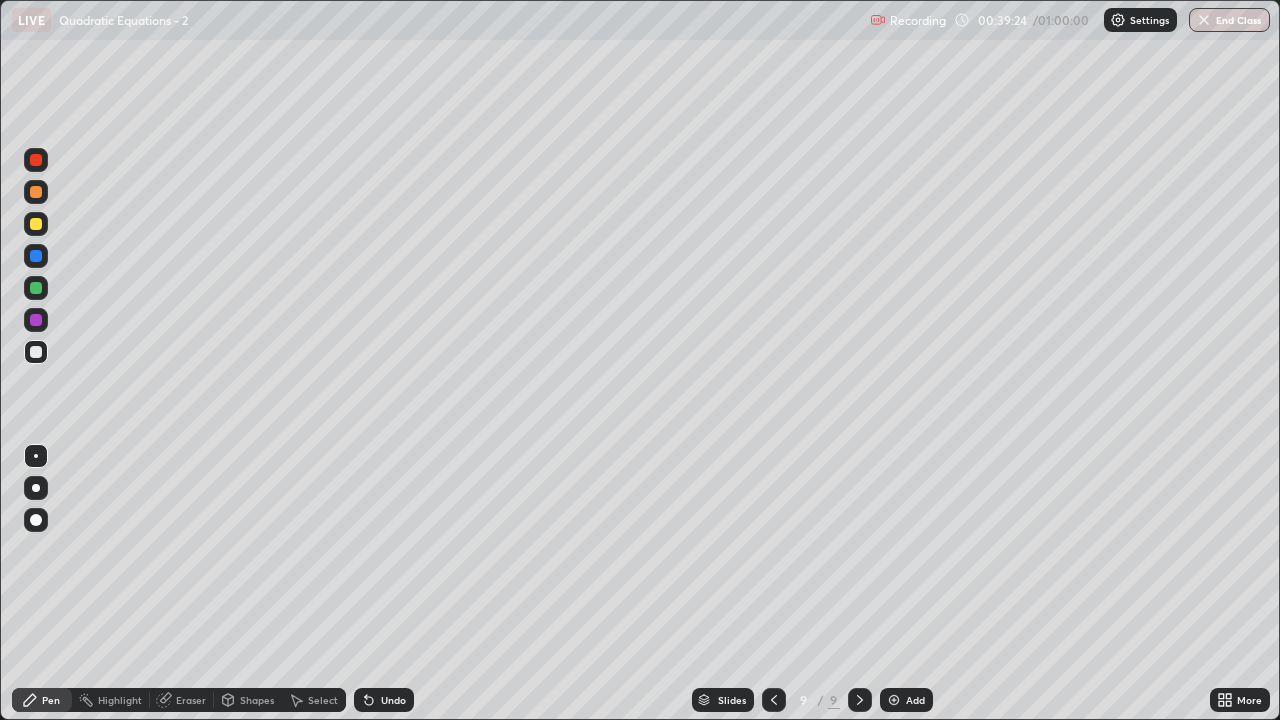 click at bounding box center [894, 700] 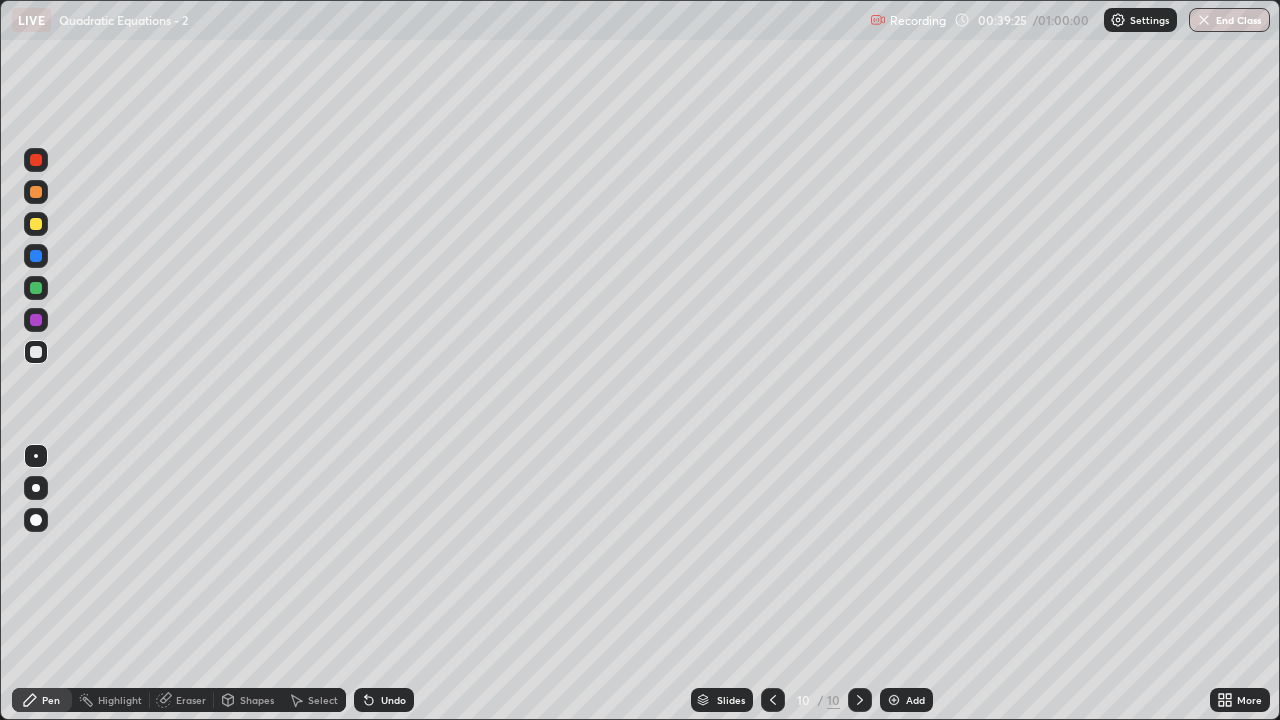 click on "Slides 10 / 10 Add" at bounding box center [812, 700] 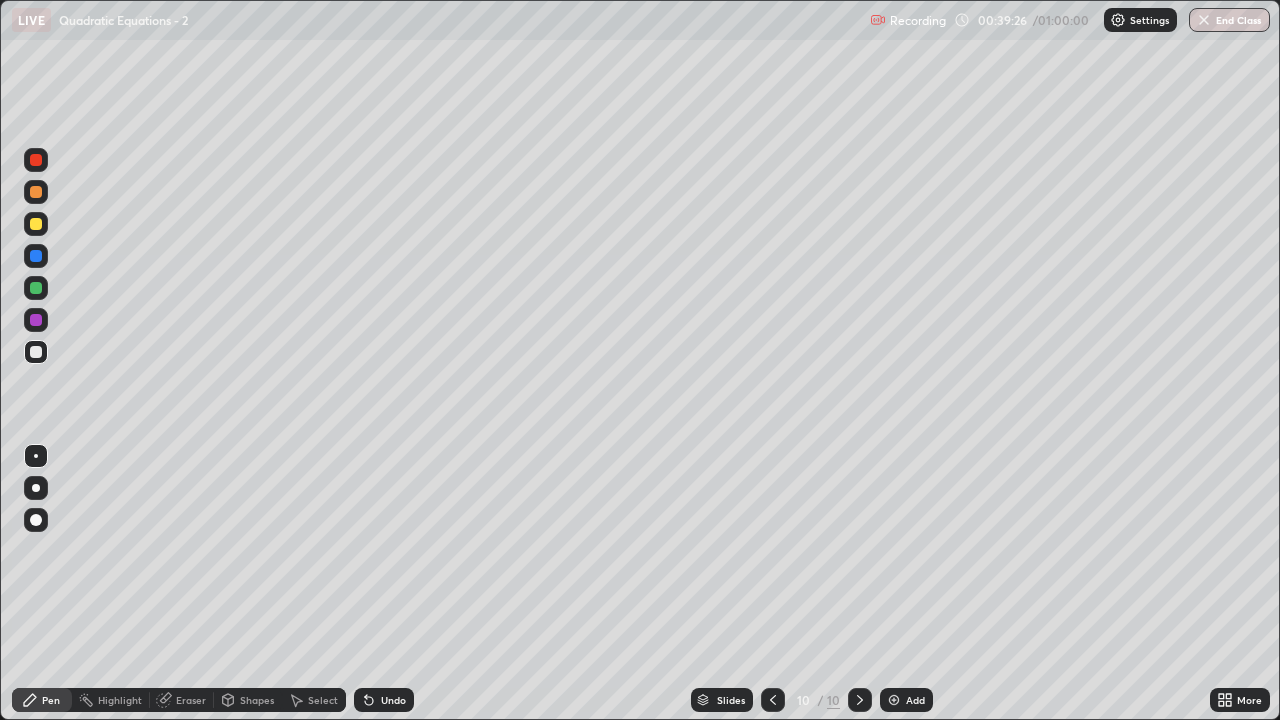 click on "Slides 10 / 10 Add" at bounding box center [812, 700] 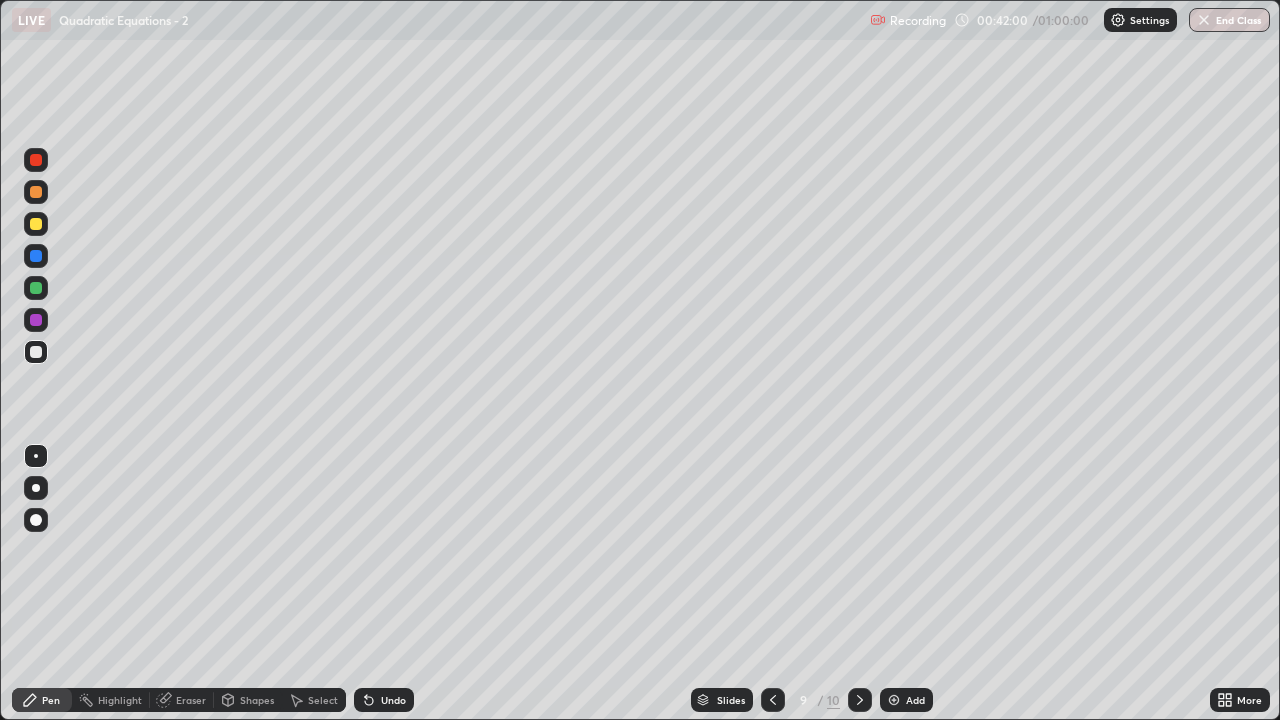 click on "Eraser" at bounding box center [191, 700] 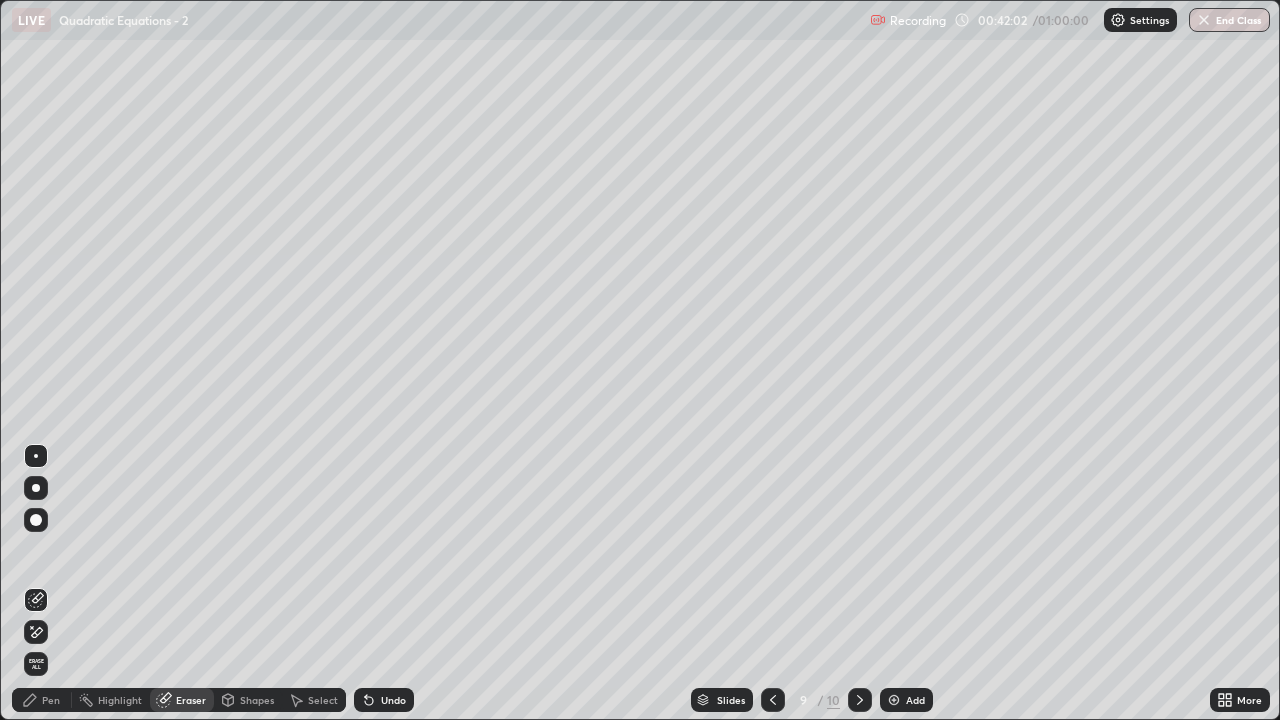click 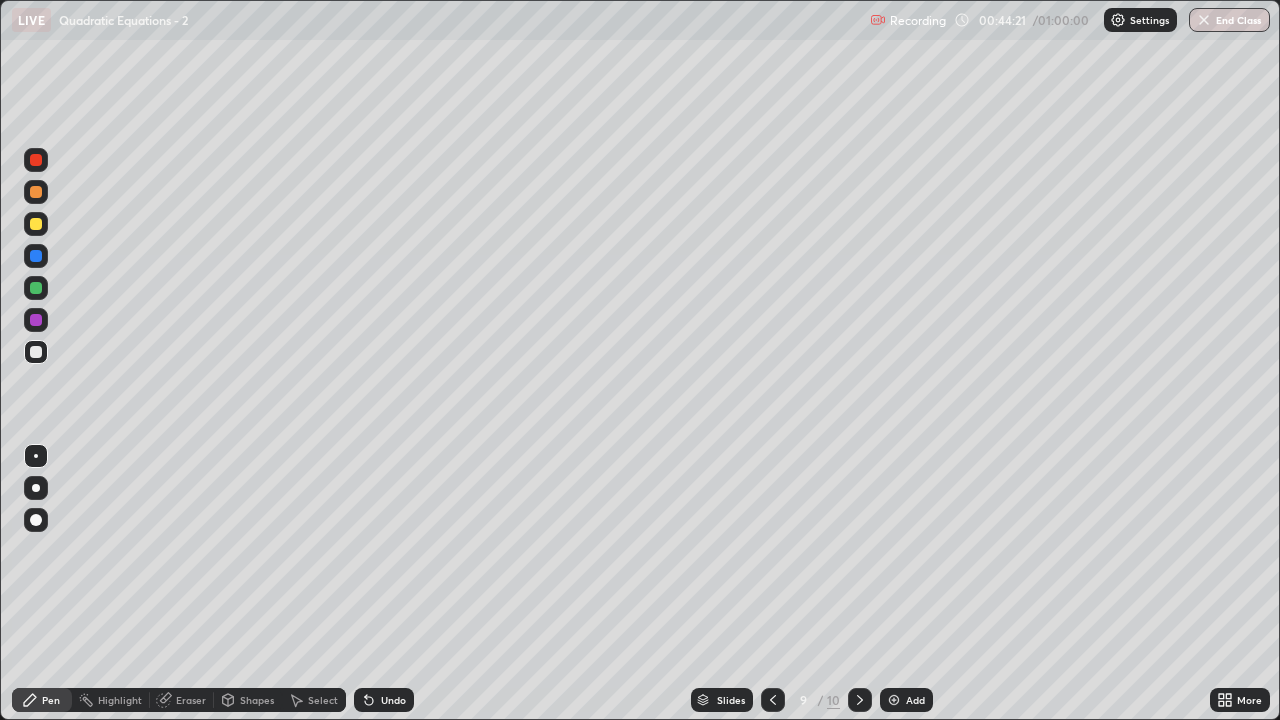 click 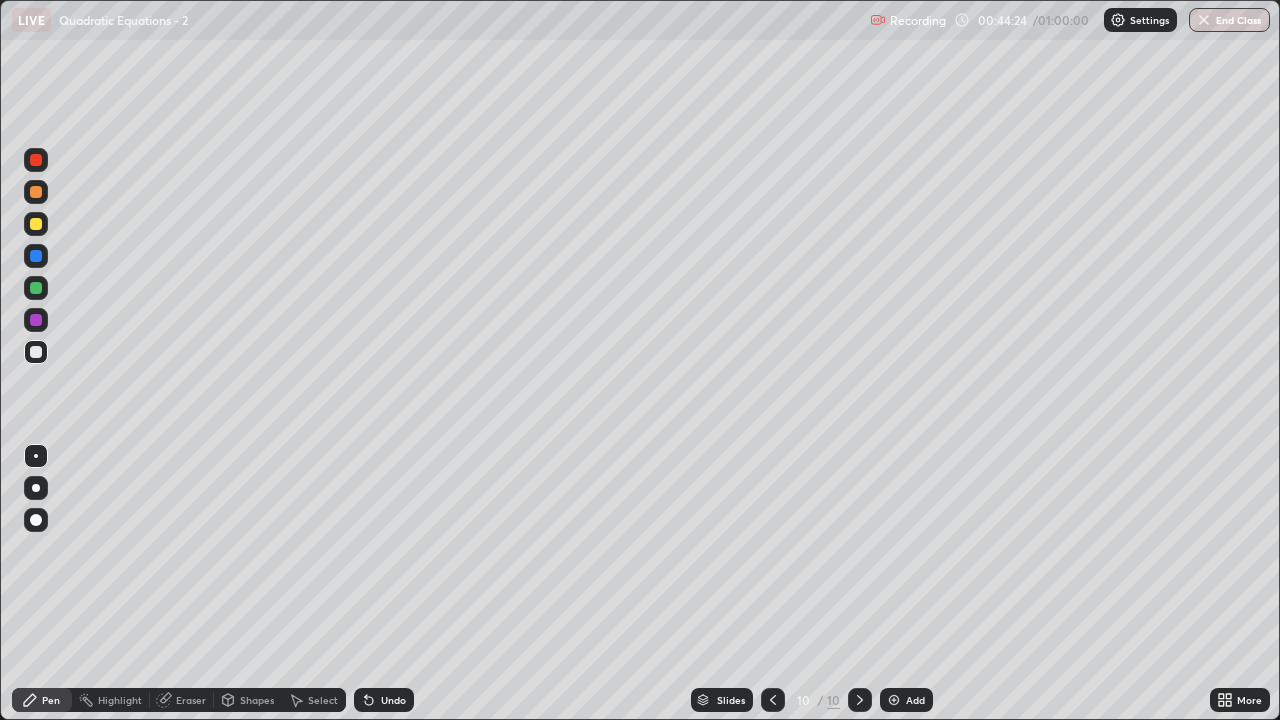 click at bounding box center [36, 224] 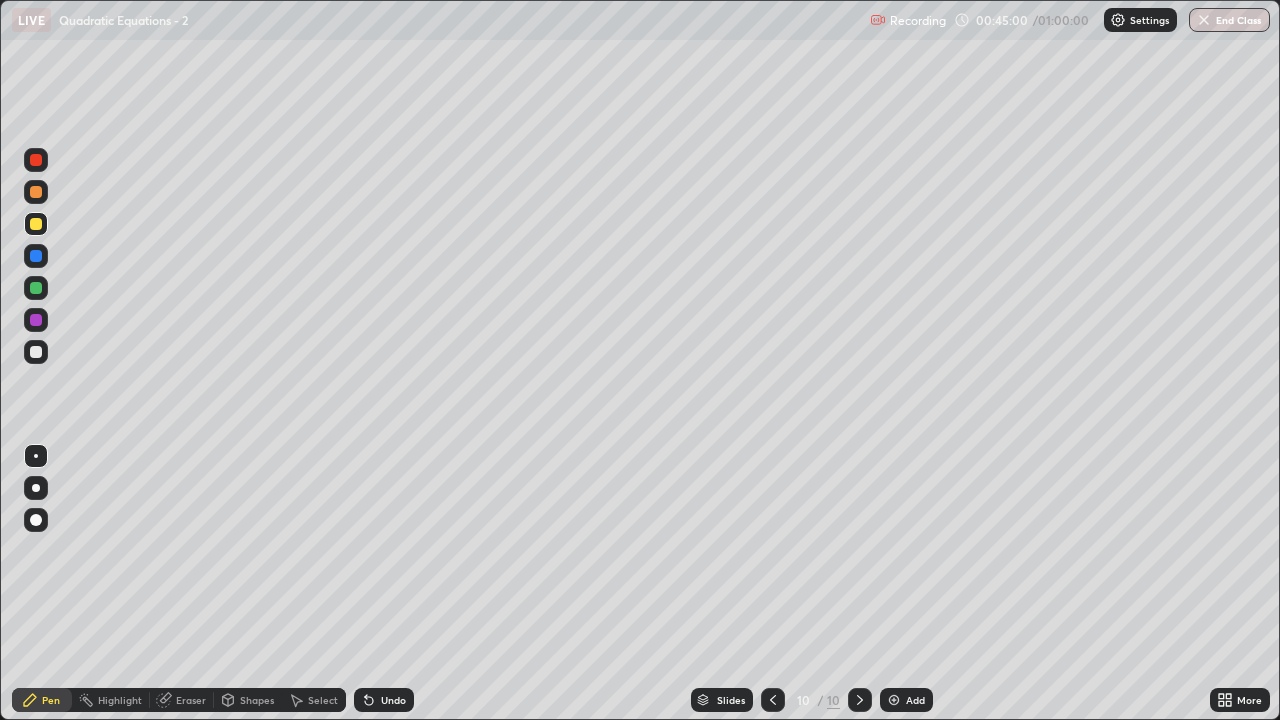 click on "Eraser" at bounding box center [191, 700] 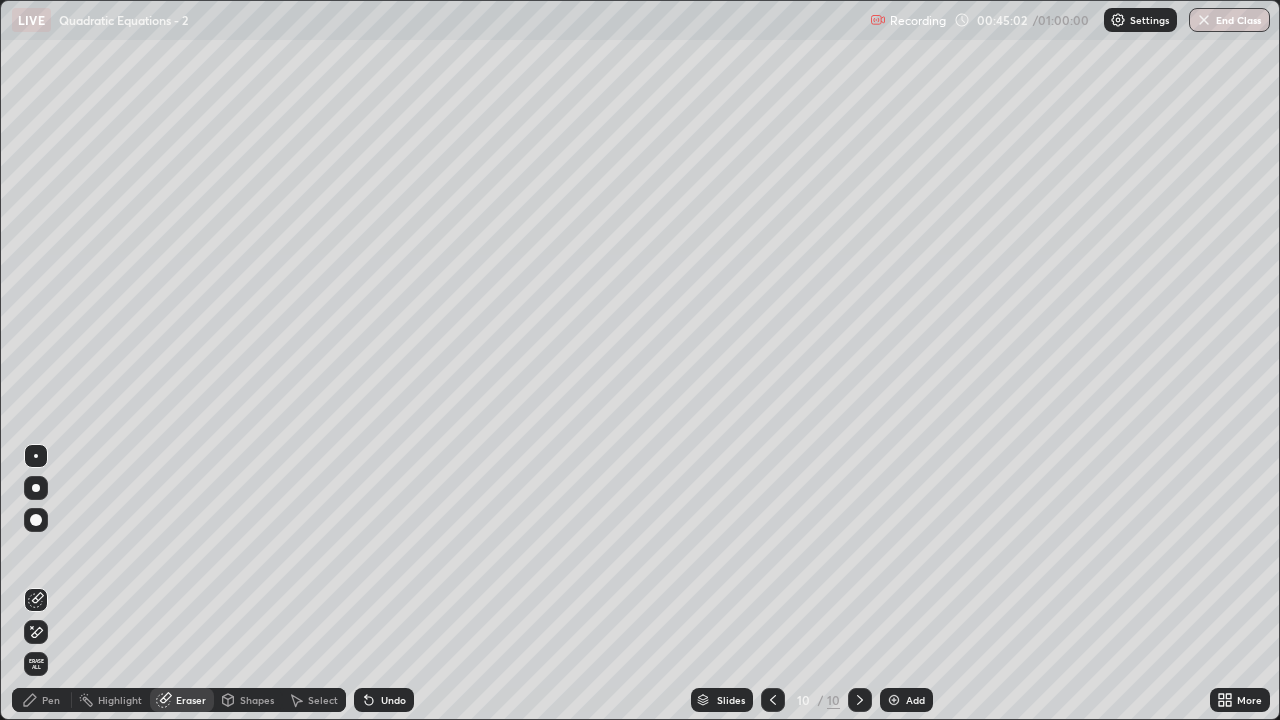 click on "Pen" at bounding box center (42, 700) 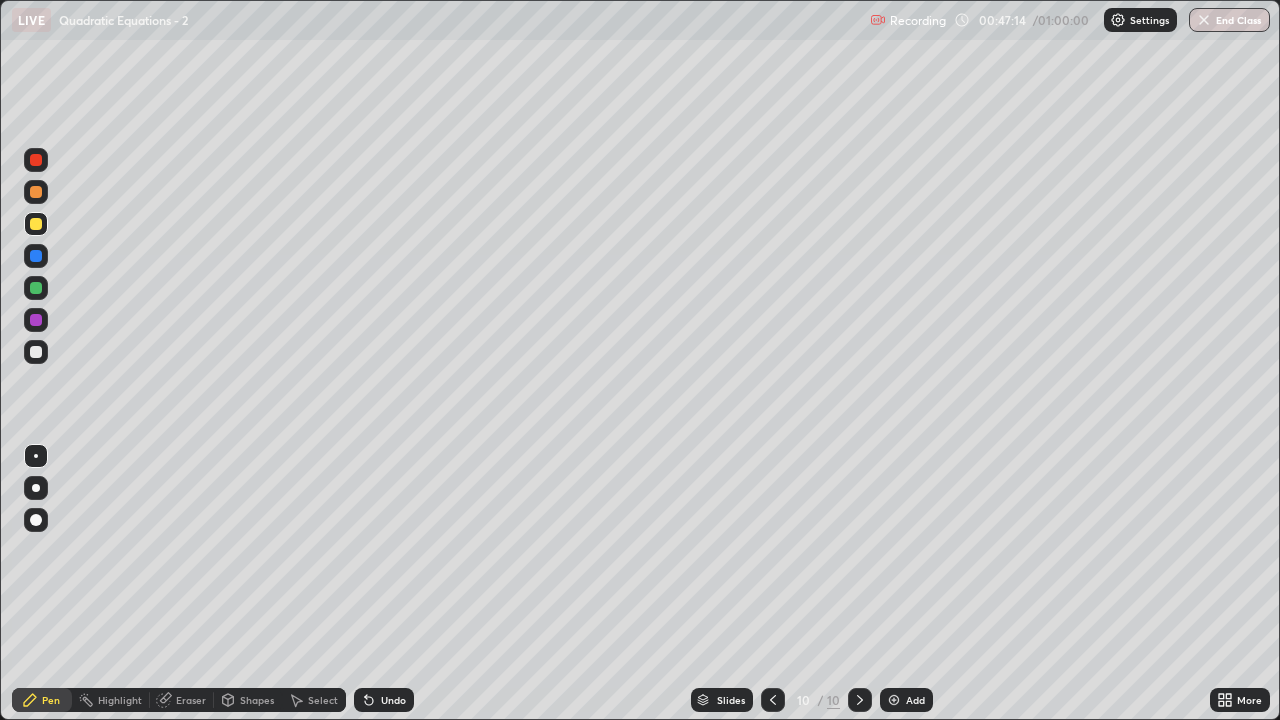 click at bounding box center [36, 352] 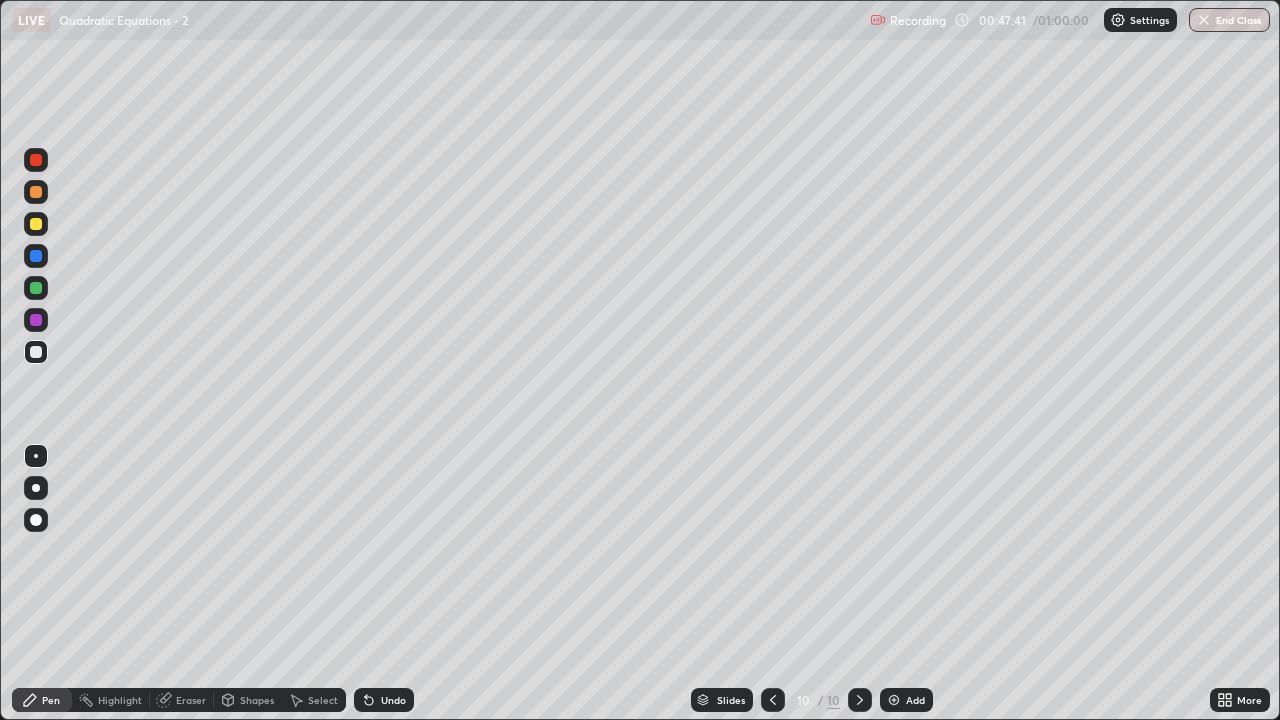 click on "Undo" at bounding box center (384, 700) 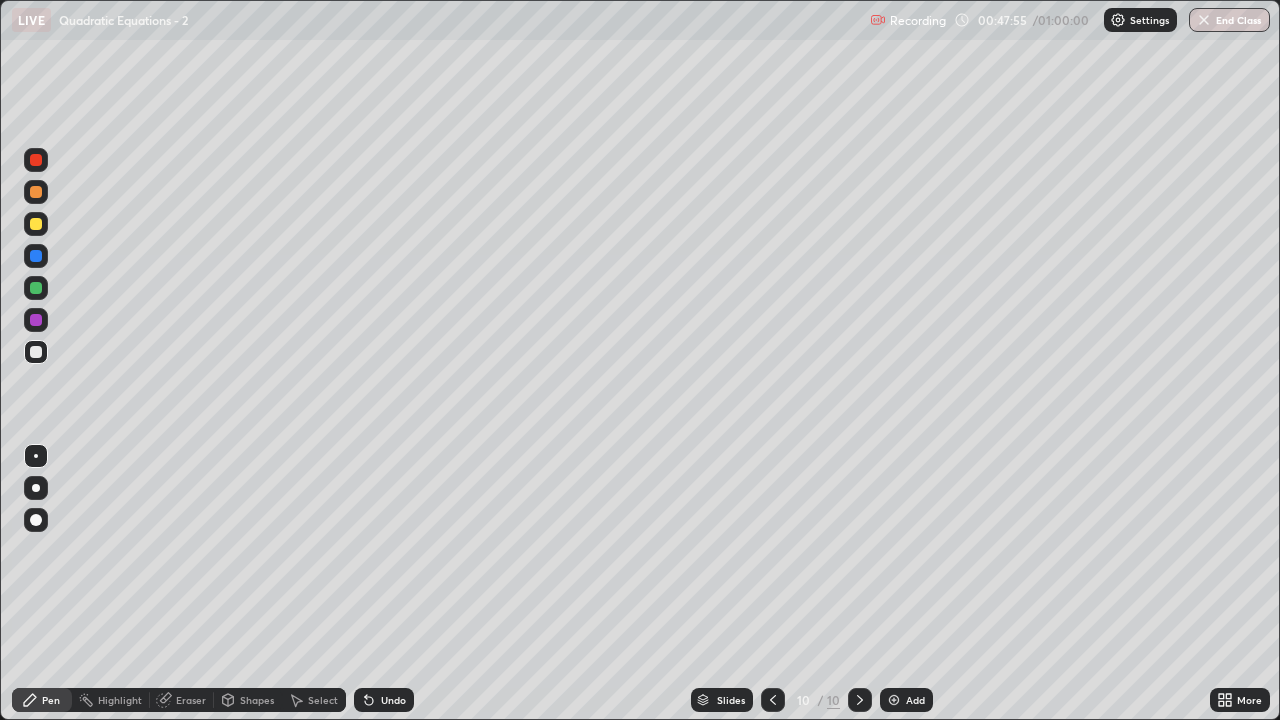 click on "Slides 10 / 10 Add" at bounding box center [812, 700] 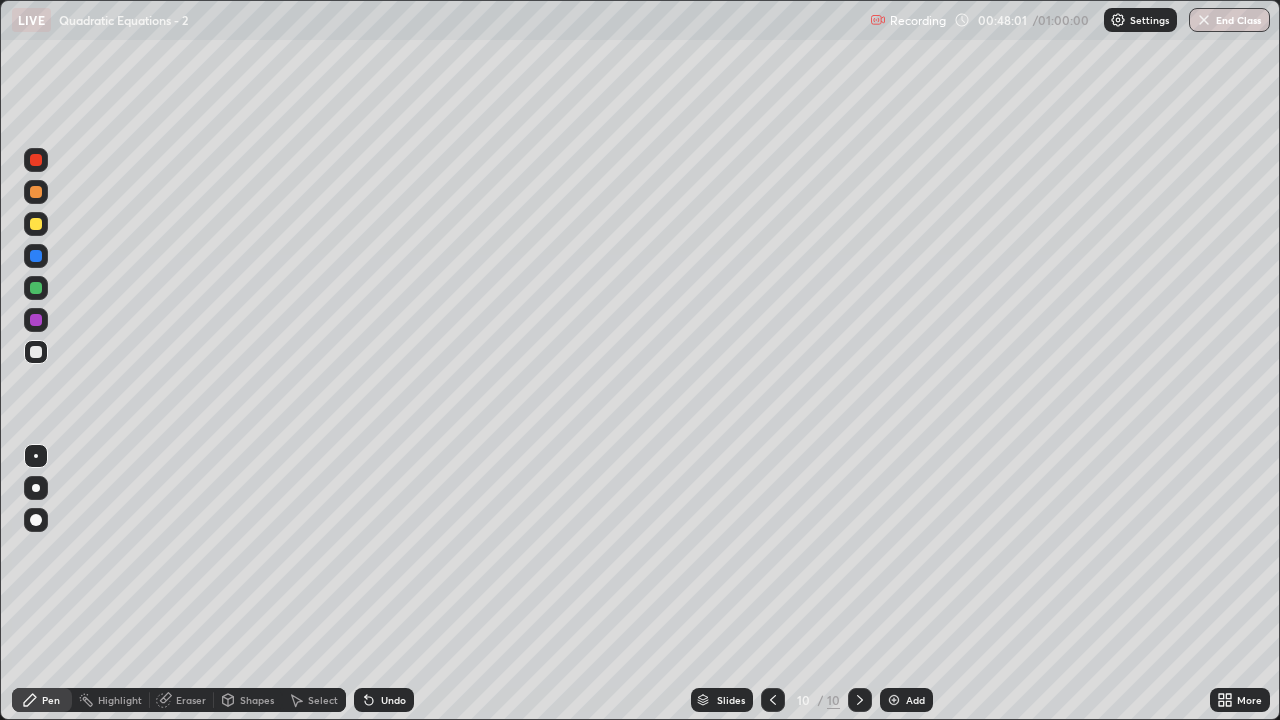click on "Undo" at bounding box center [384, 700] 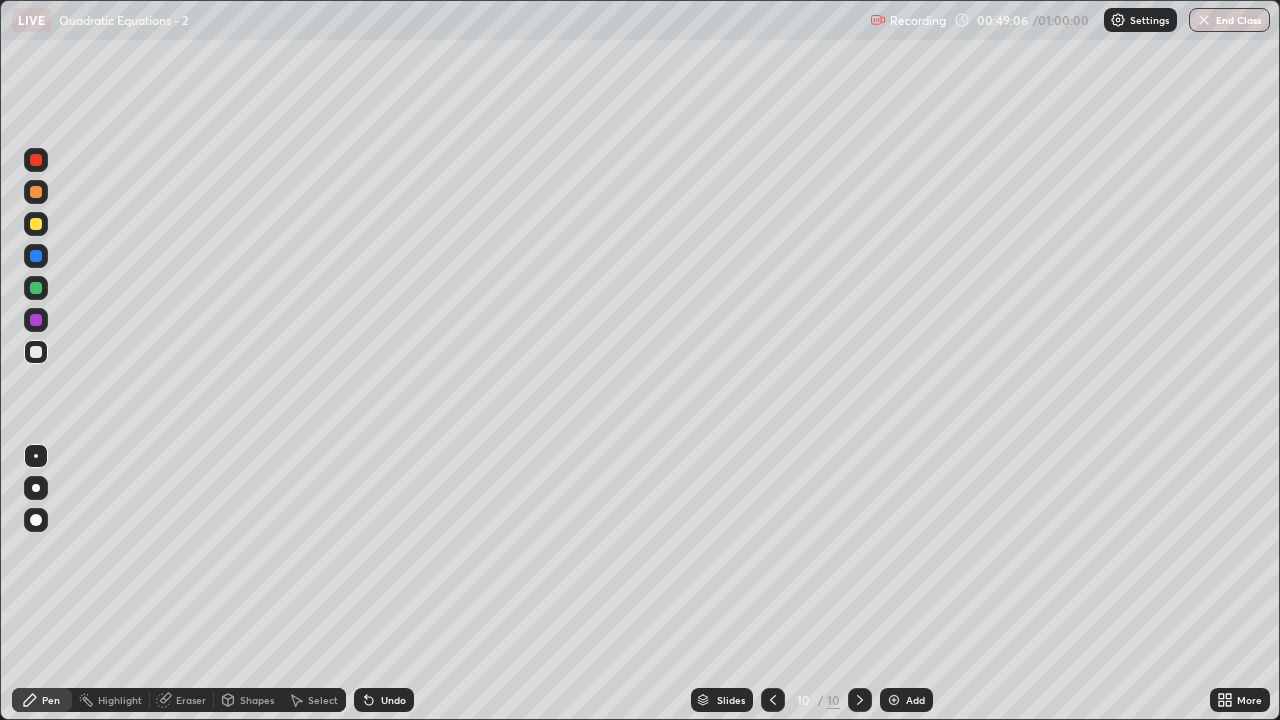 click on "Add" at bounding box center [906, 700] 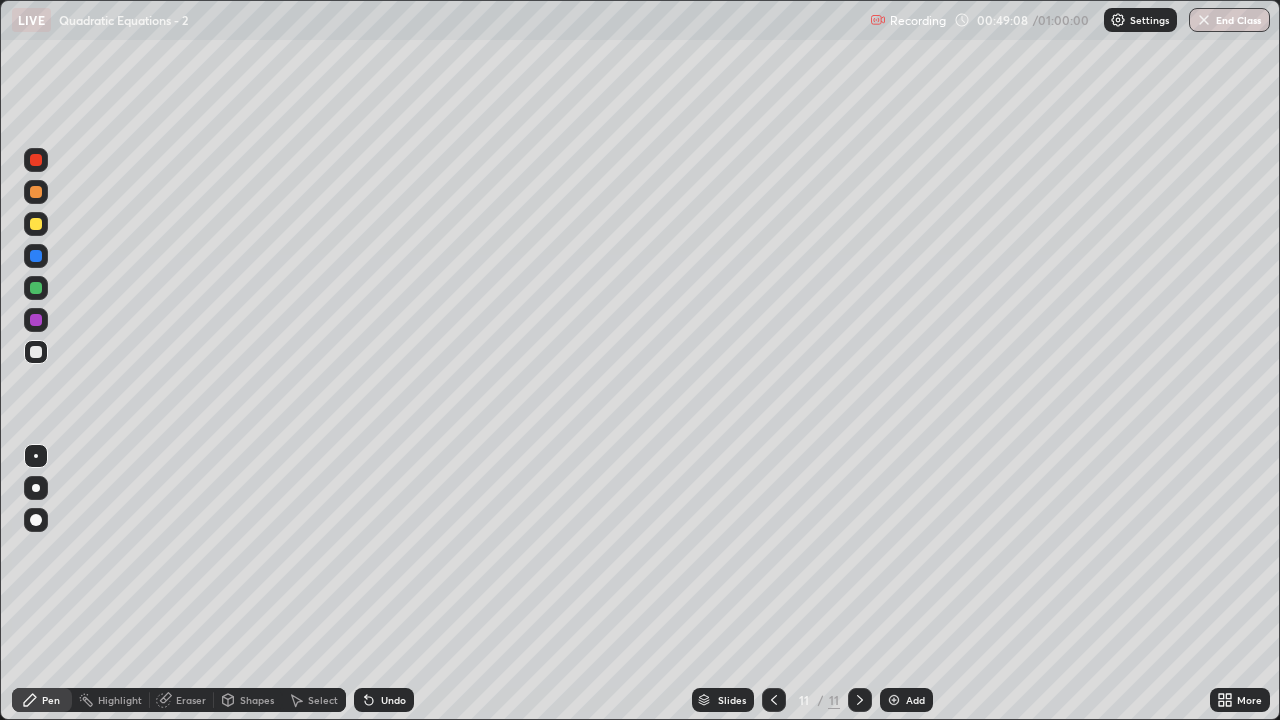 click at bounding box center [36, 224] 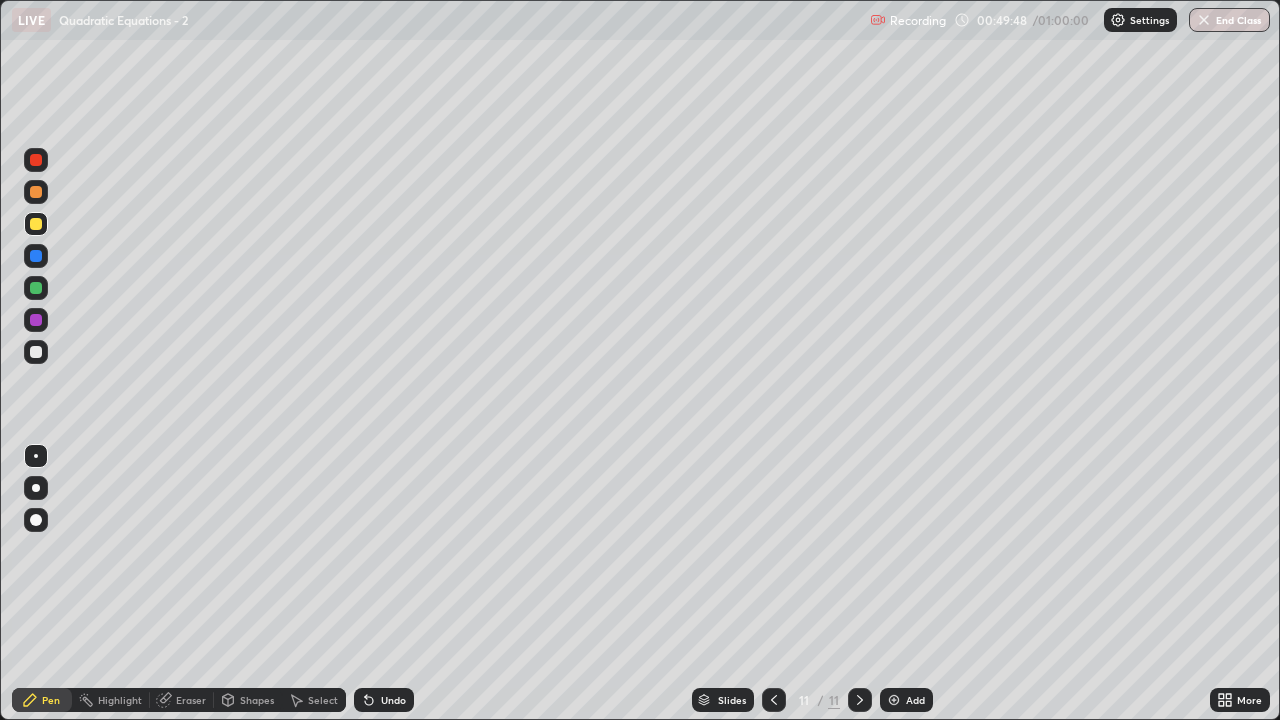 click on "Undo" at bounding box center (393, 700) 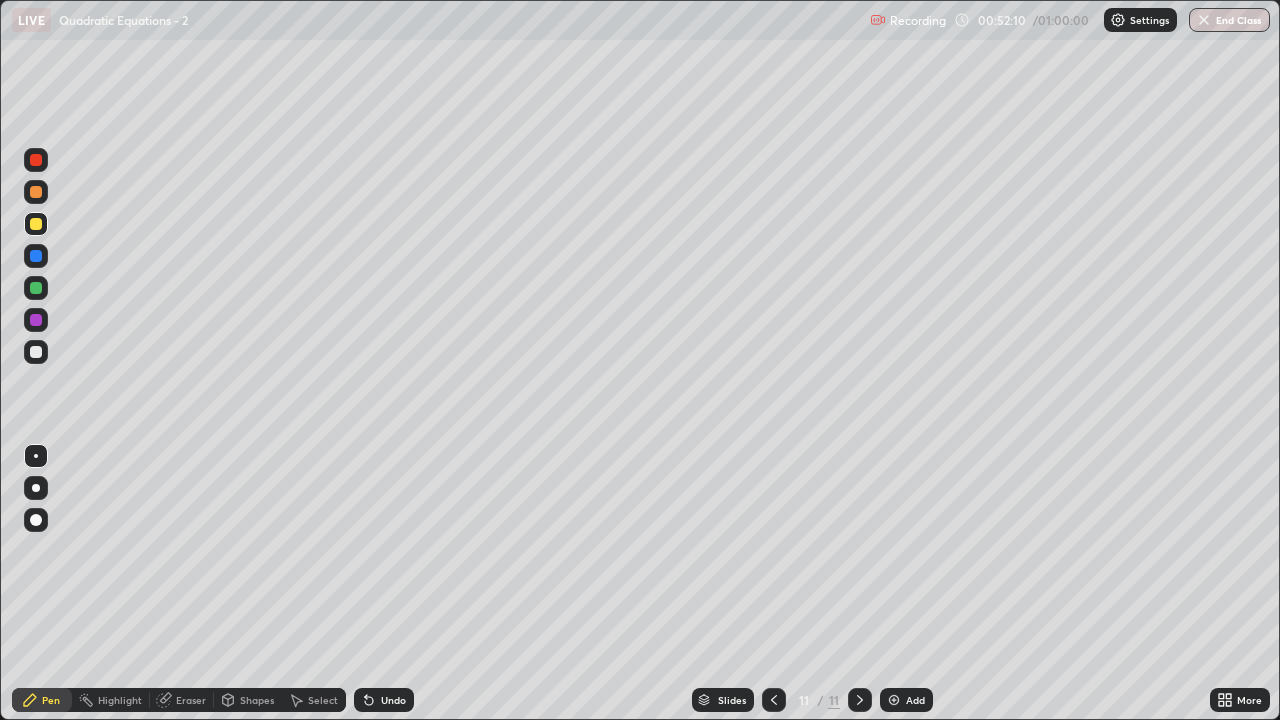 click at bounding box center (36, 352) 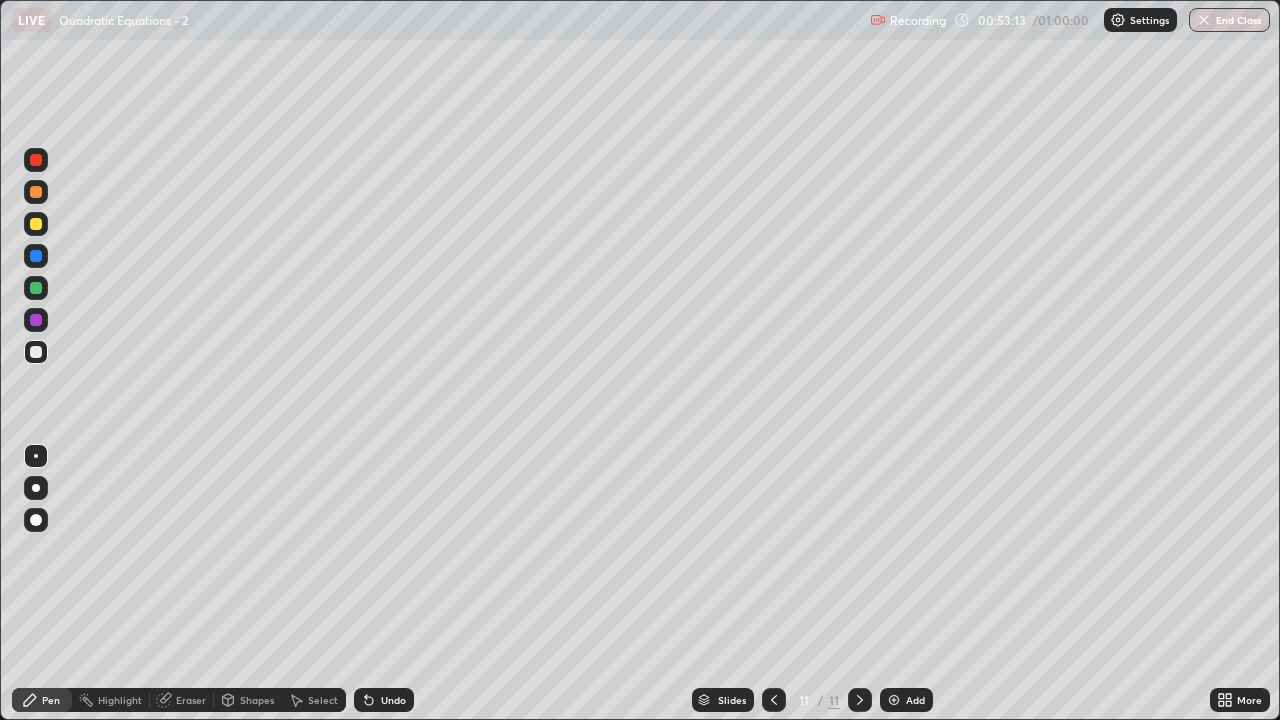 click on "Undo" at bounding box center [384, 700] 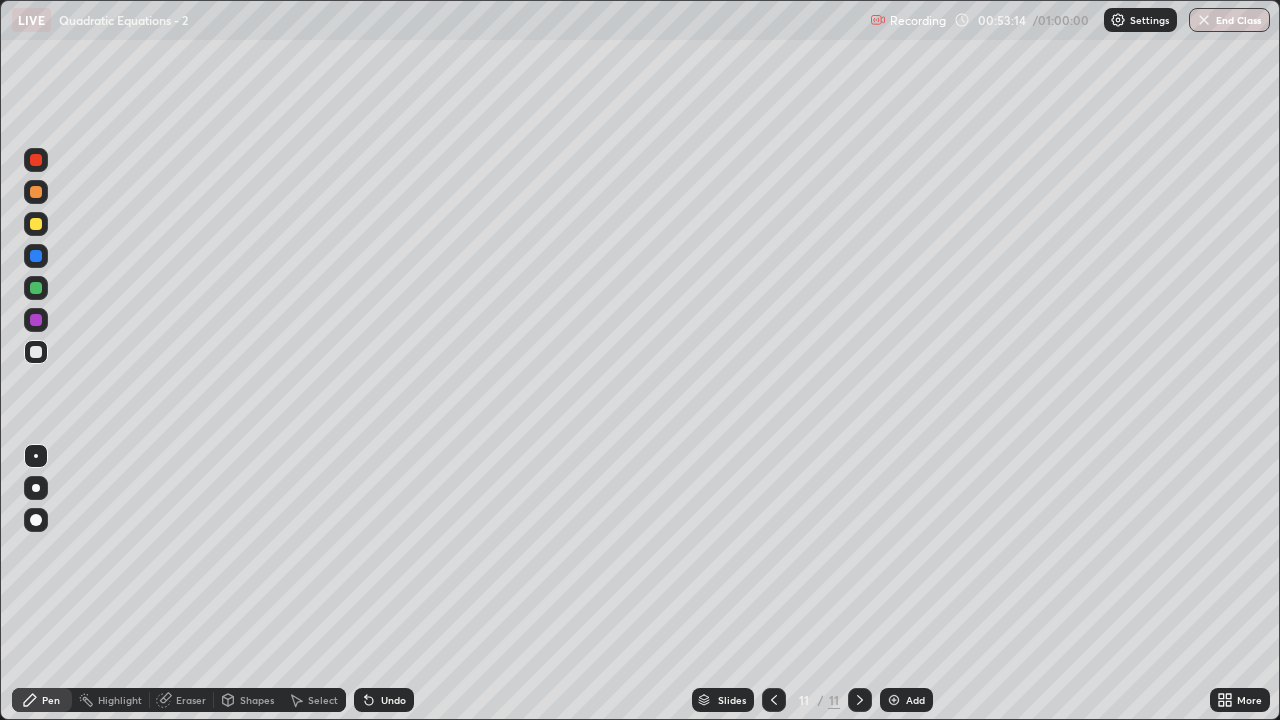 click on "Undo" at bounding box center (384, 700) 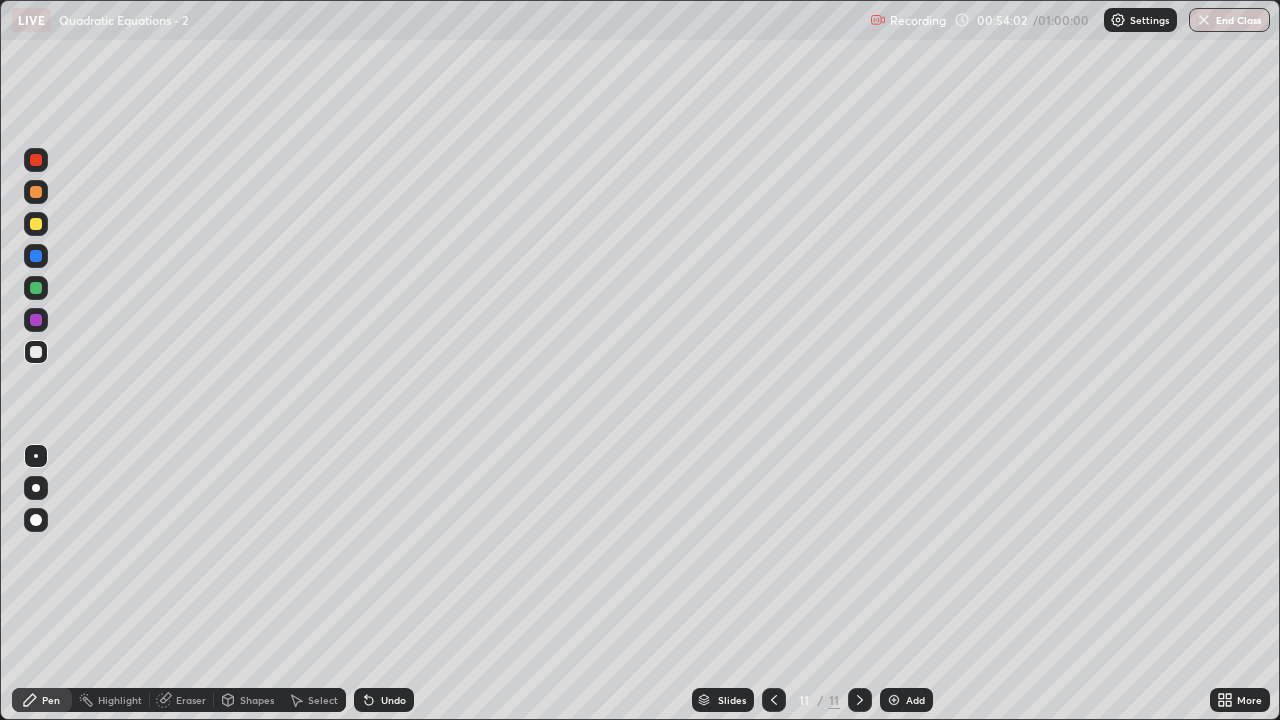 click at bounding box center (36, 224) 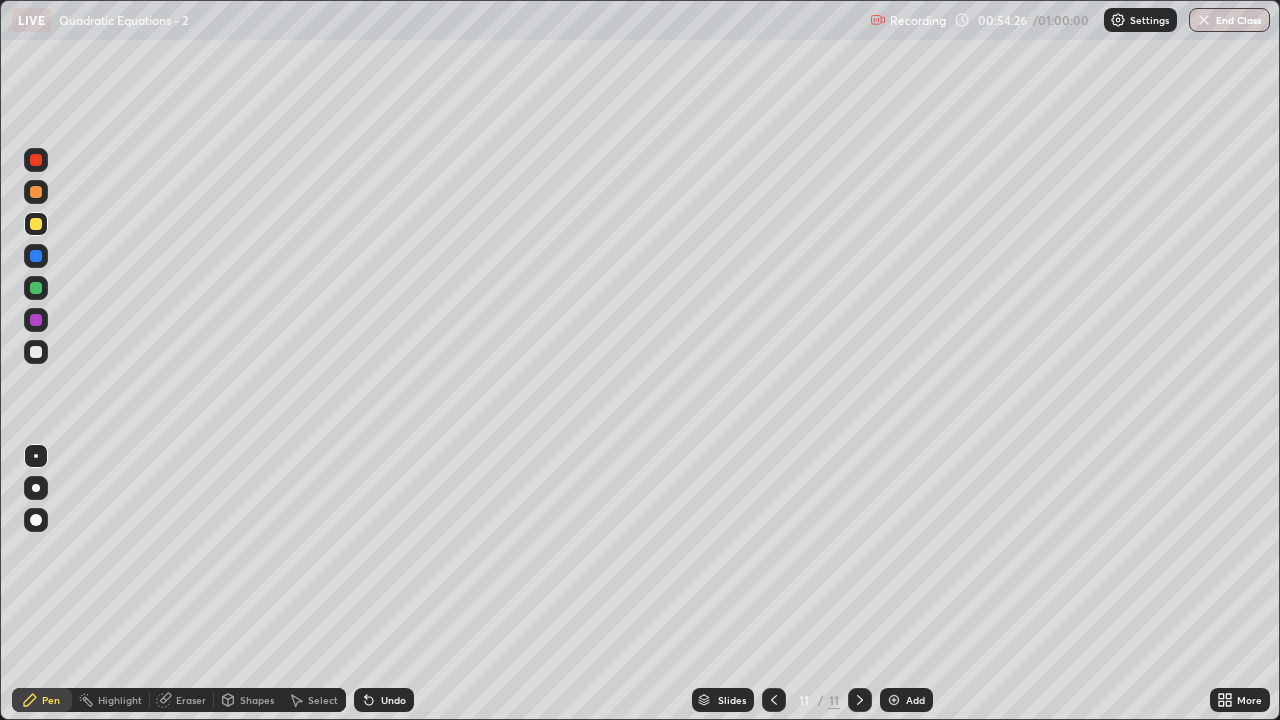 click at bounding box center (36, 352) 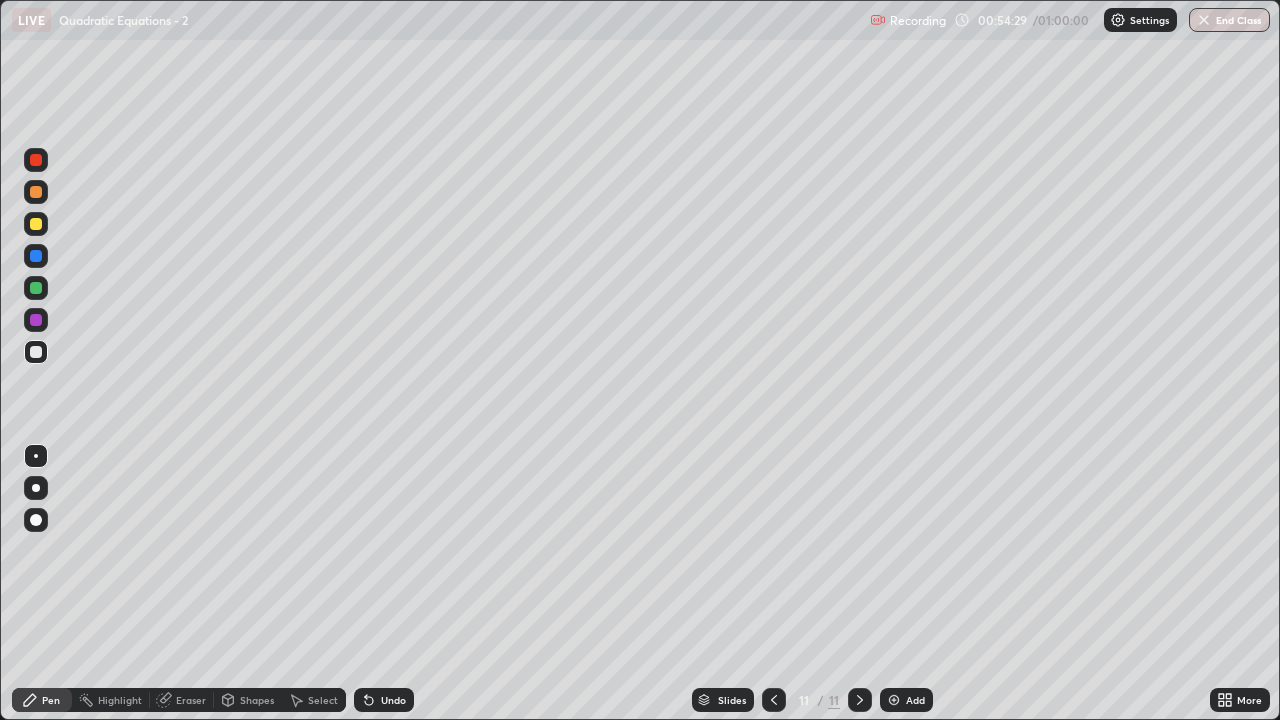 click on "Eraser" at bounding box center (191, 700) 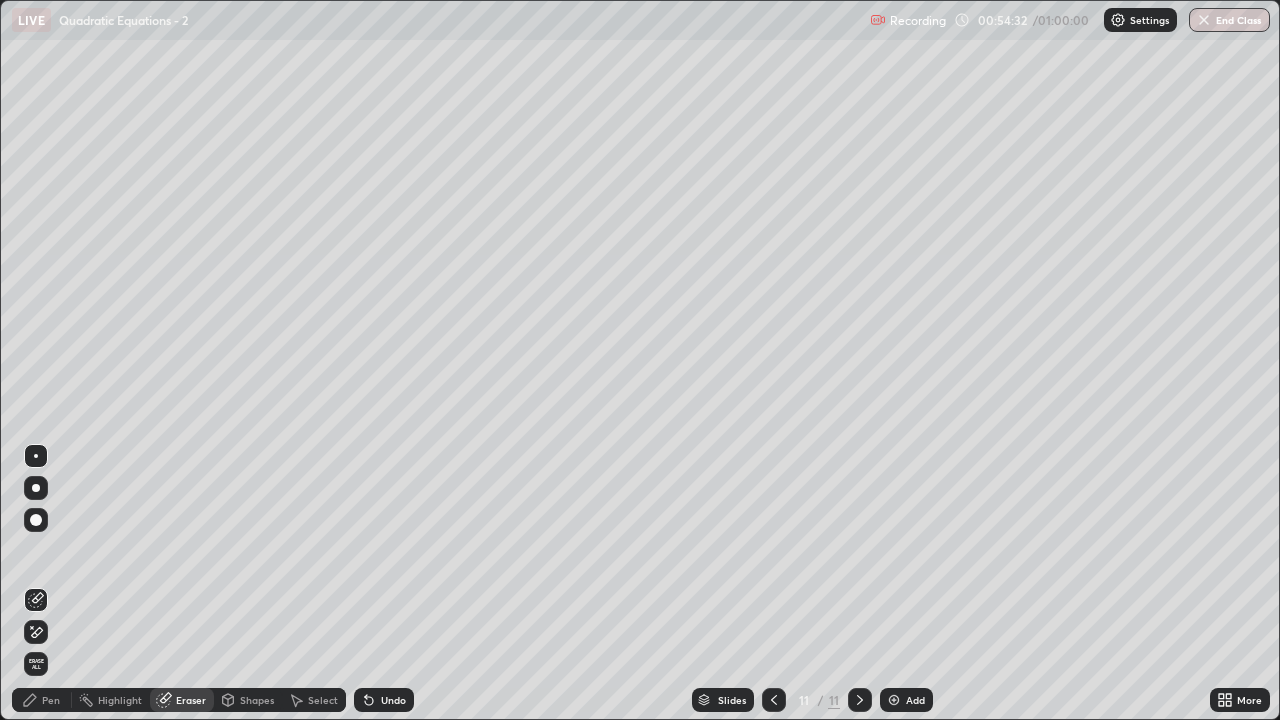 click on "Pen" at bounding box center [42, 700] 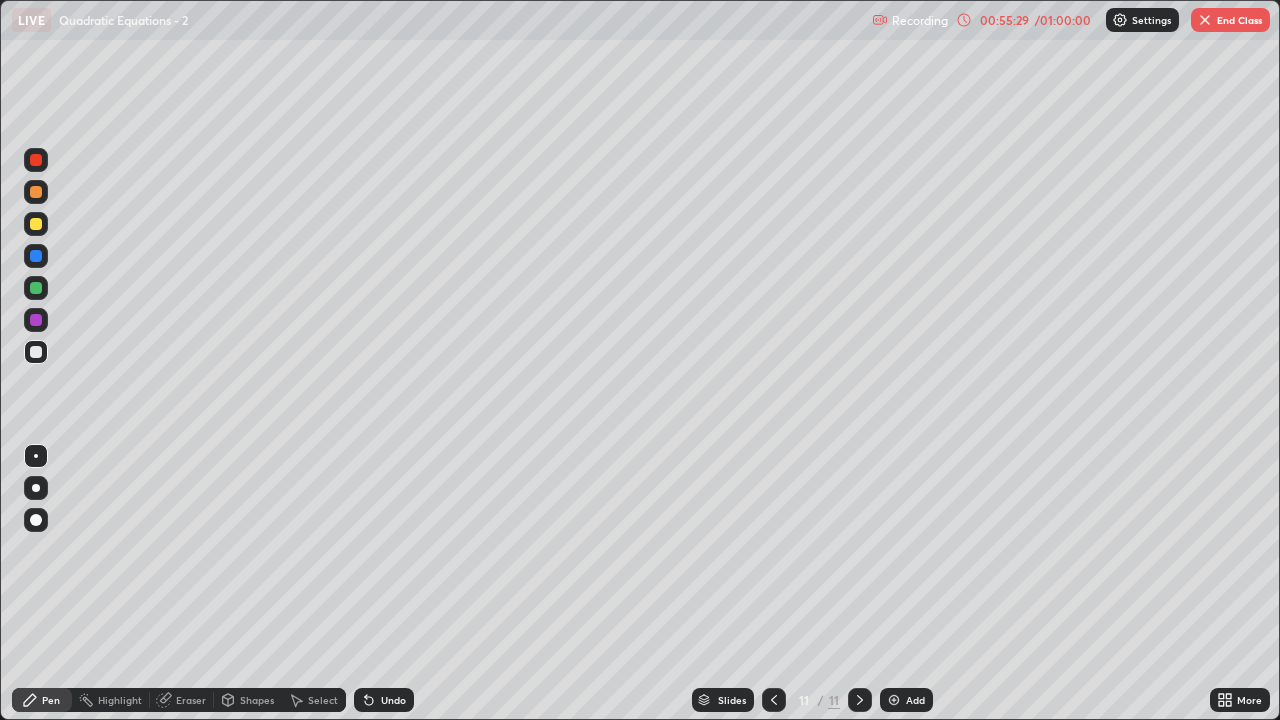 click on "End Class" at bounding box center (1230, 20) 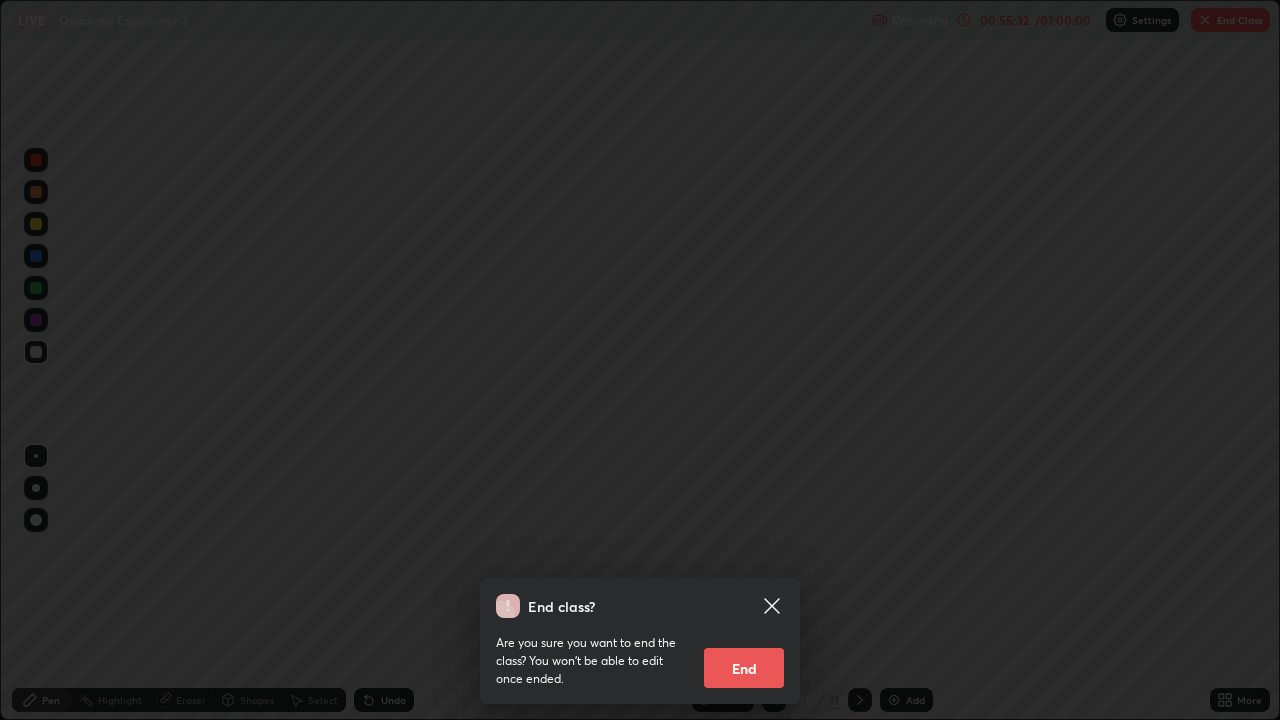 click on "End" at bounding box center (744, 668) 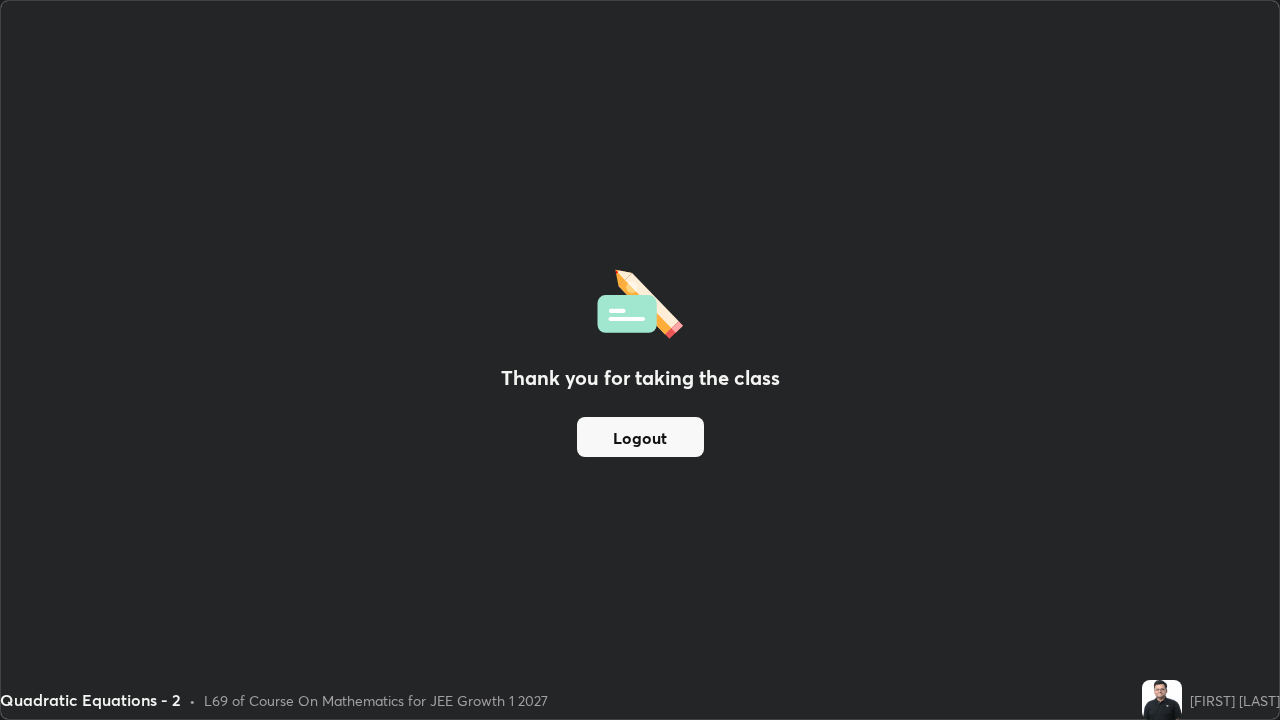 click on "Logout" at bounding box center [640, 437] 